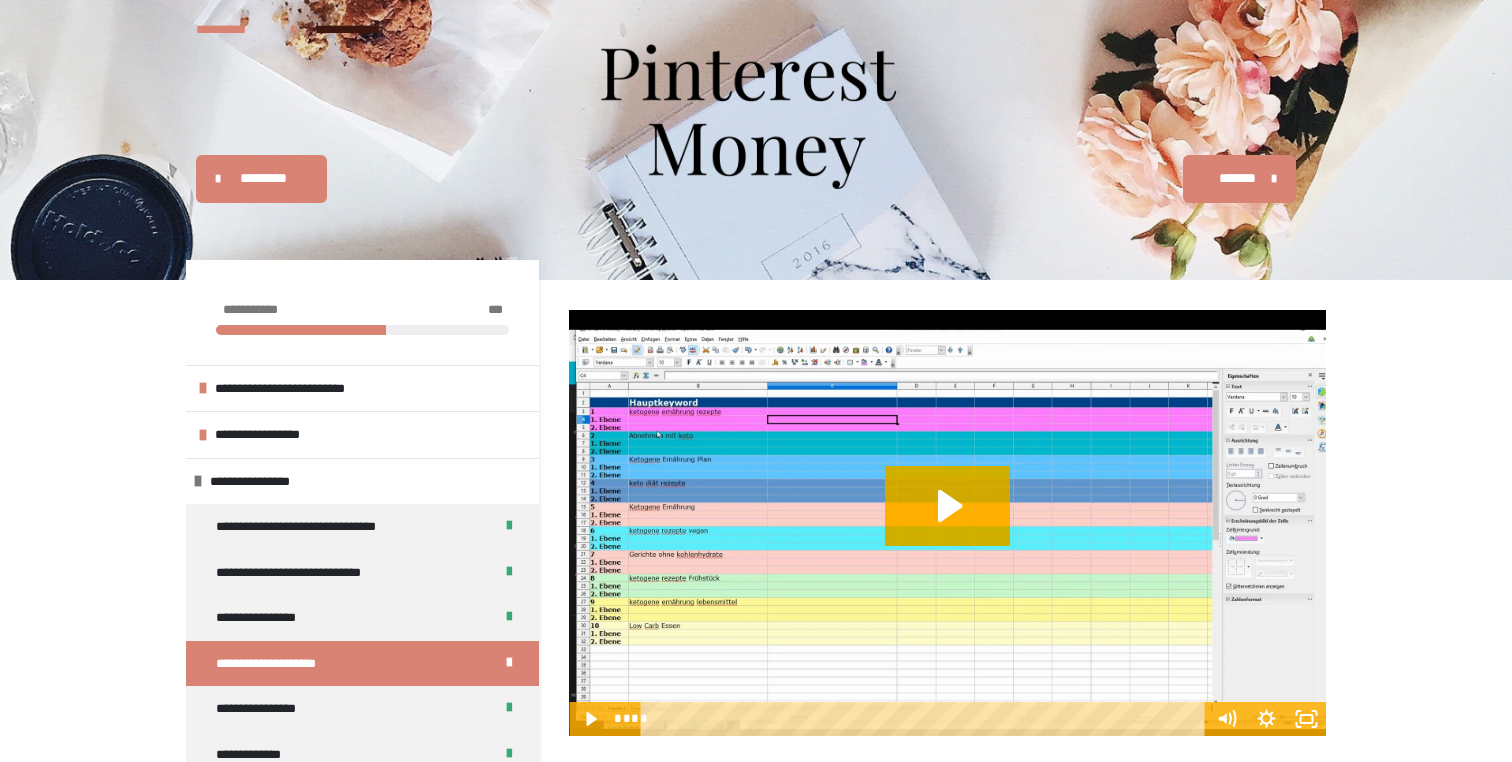 scroll, scrollTop: 0, scrollLeft: 0, axis: both 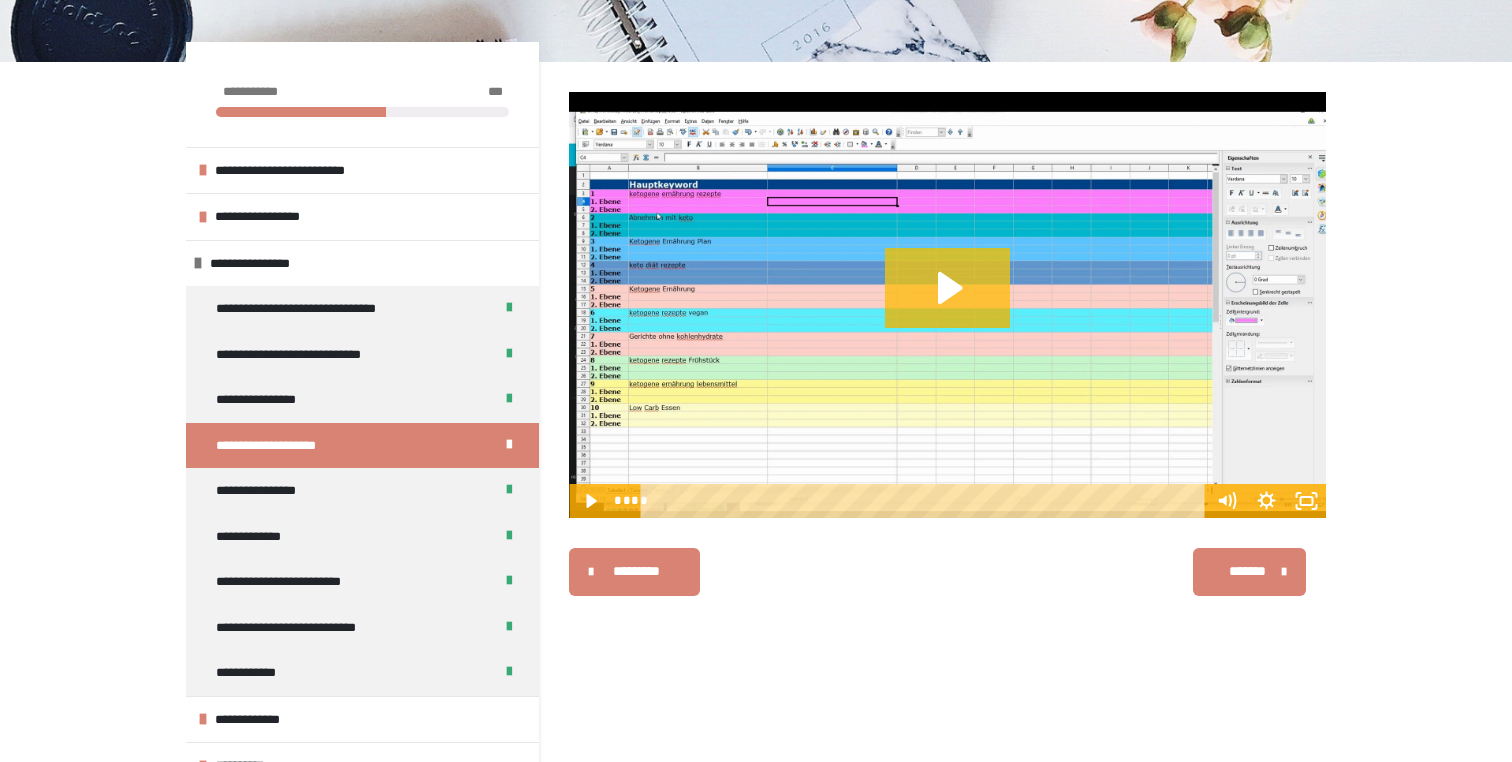 click 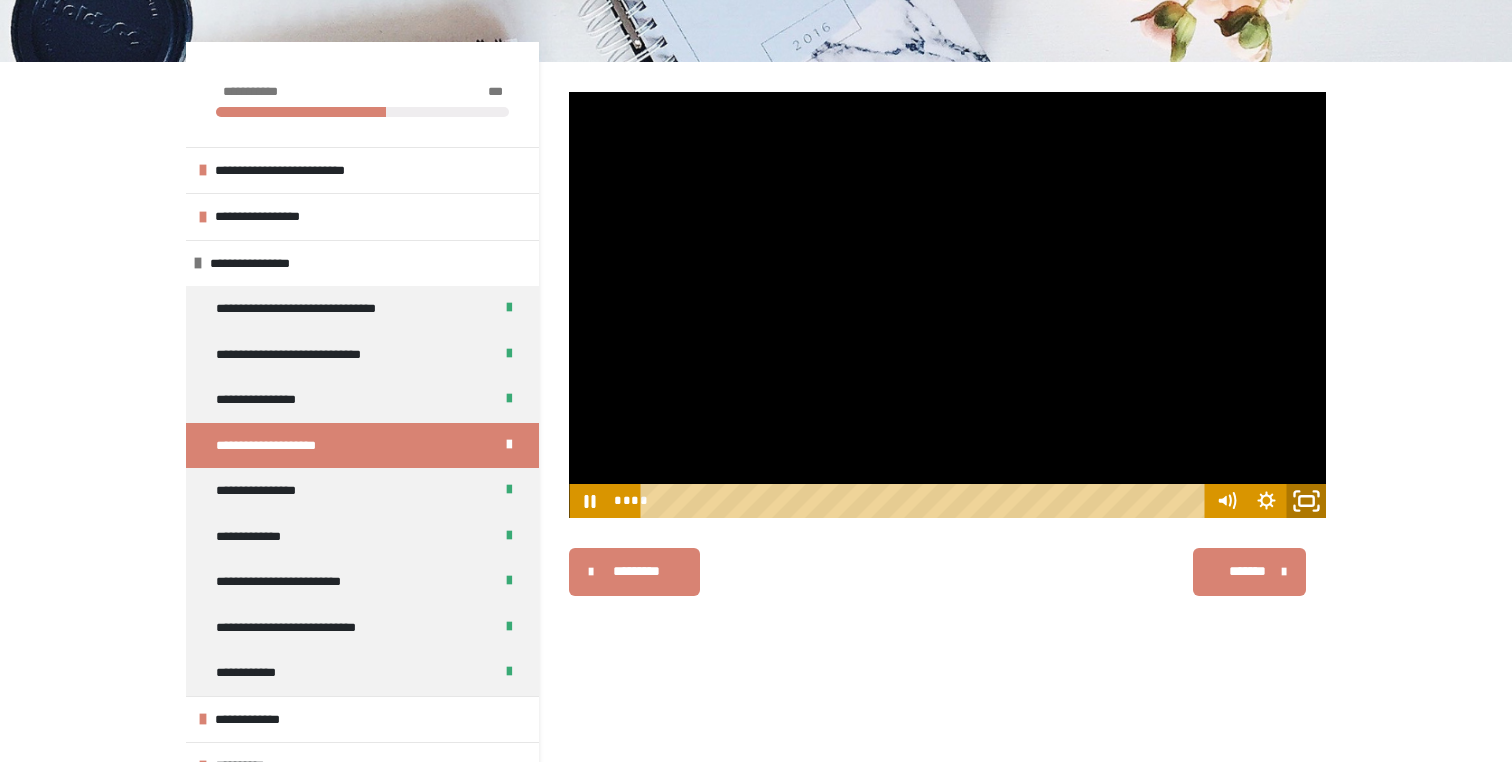 click 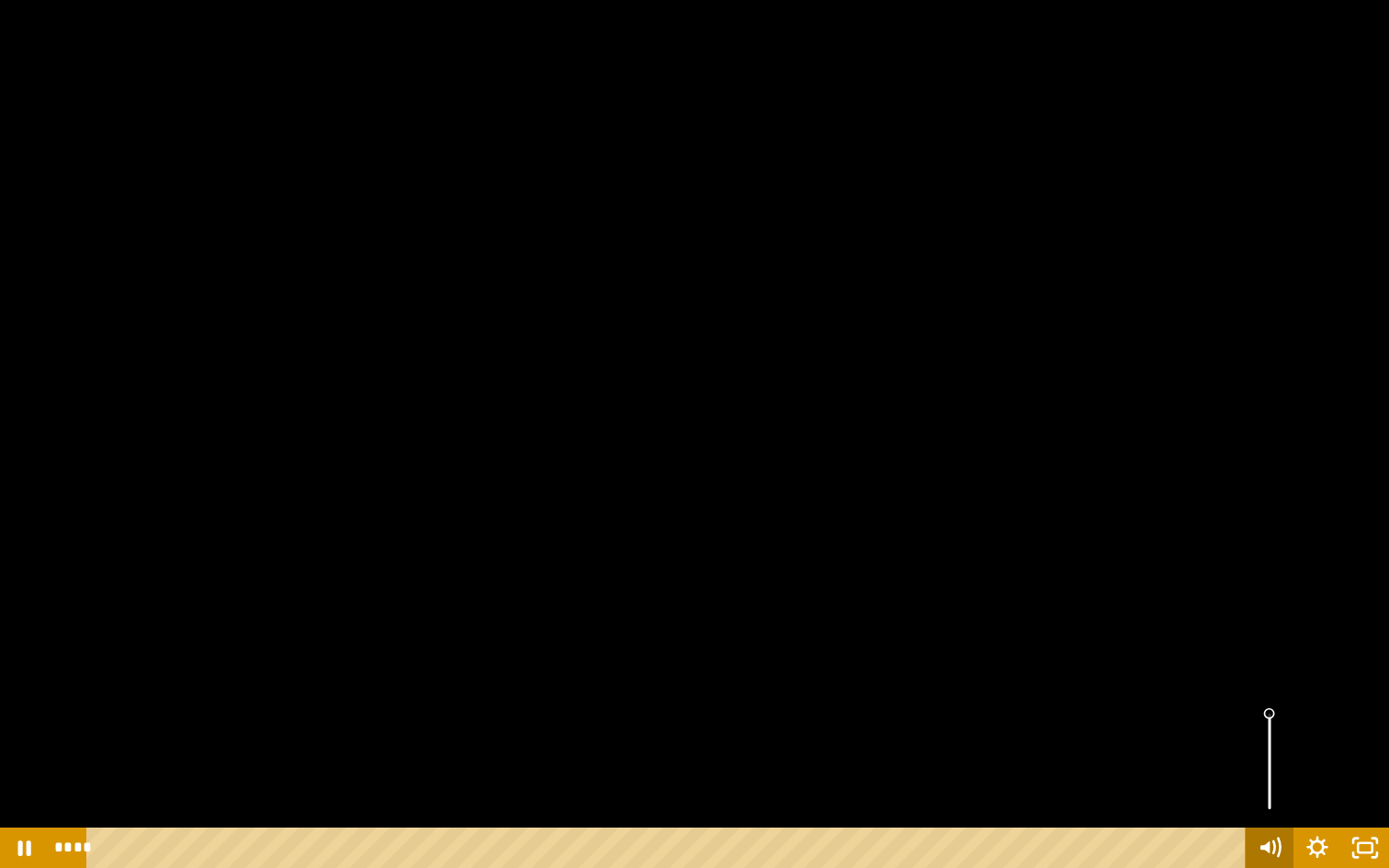 click 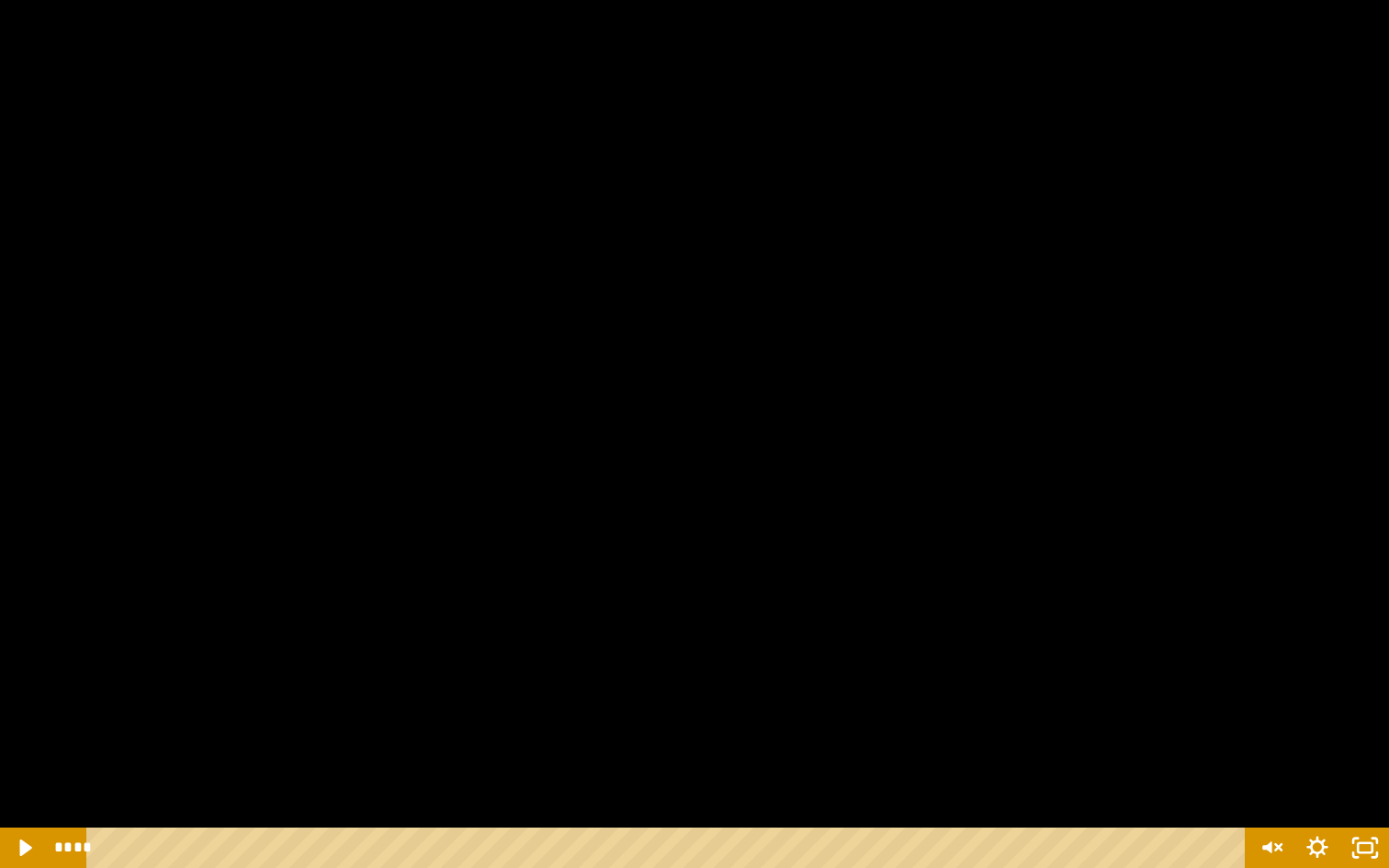 click at bounding box center [694, 434] 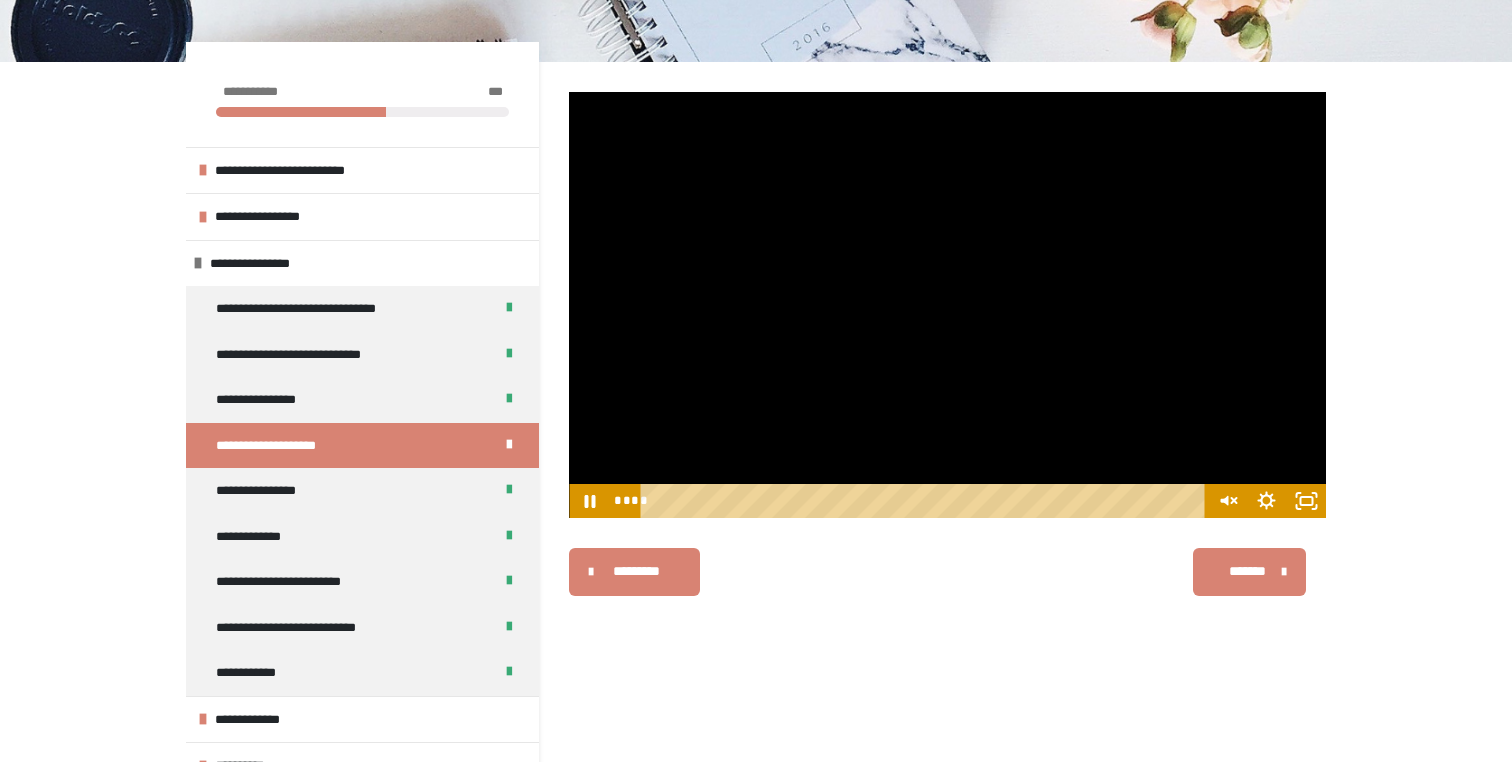 click on "**** ****" at bounding box center [907, 501] 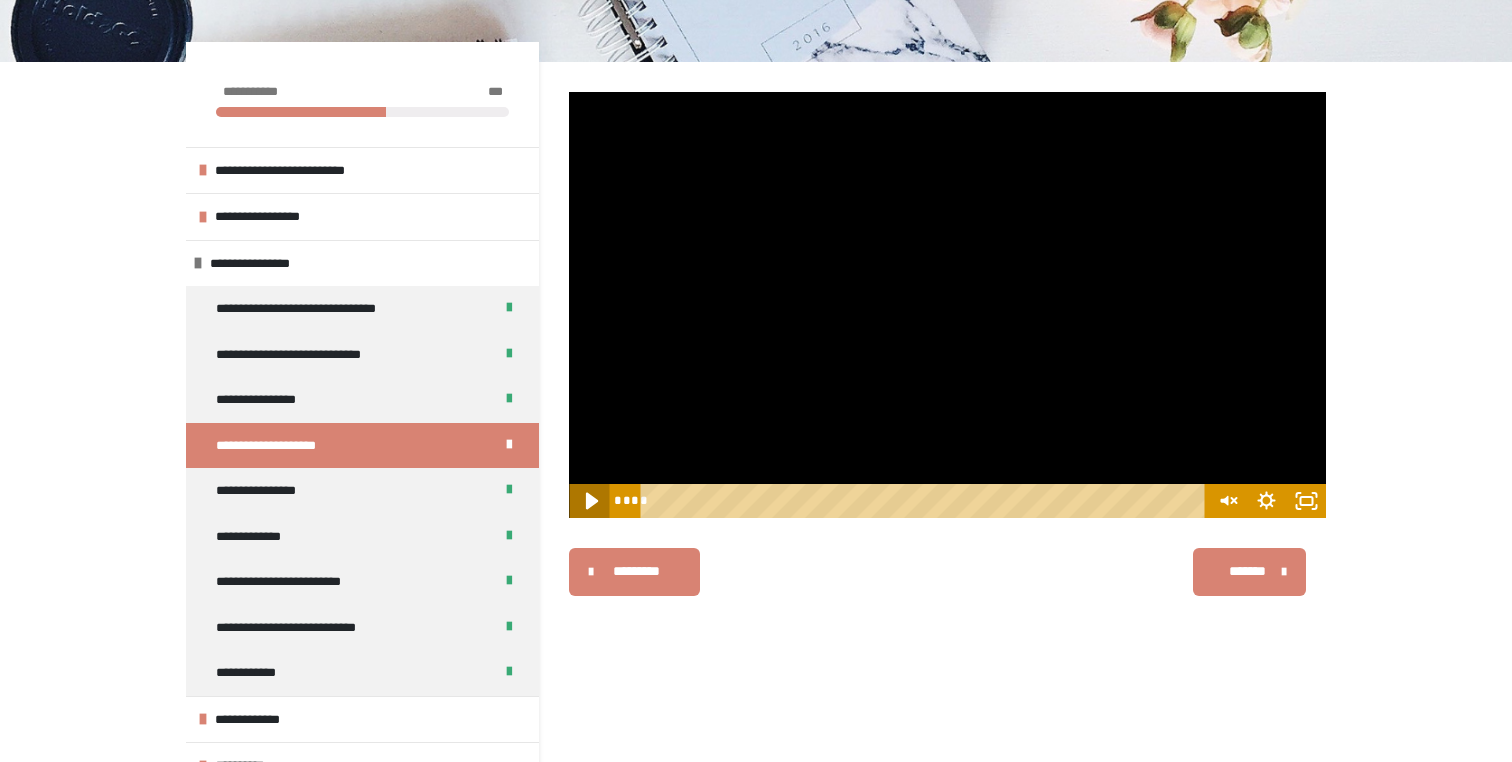 click 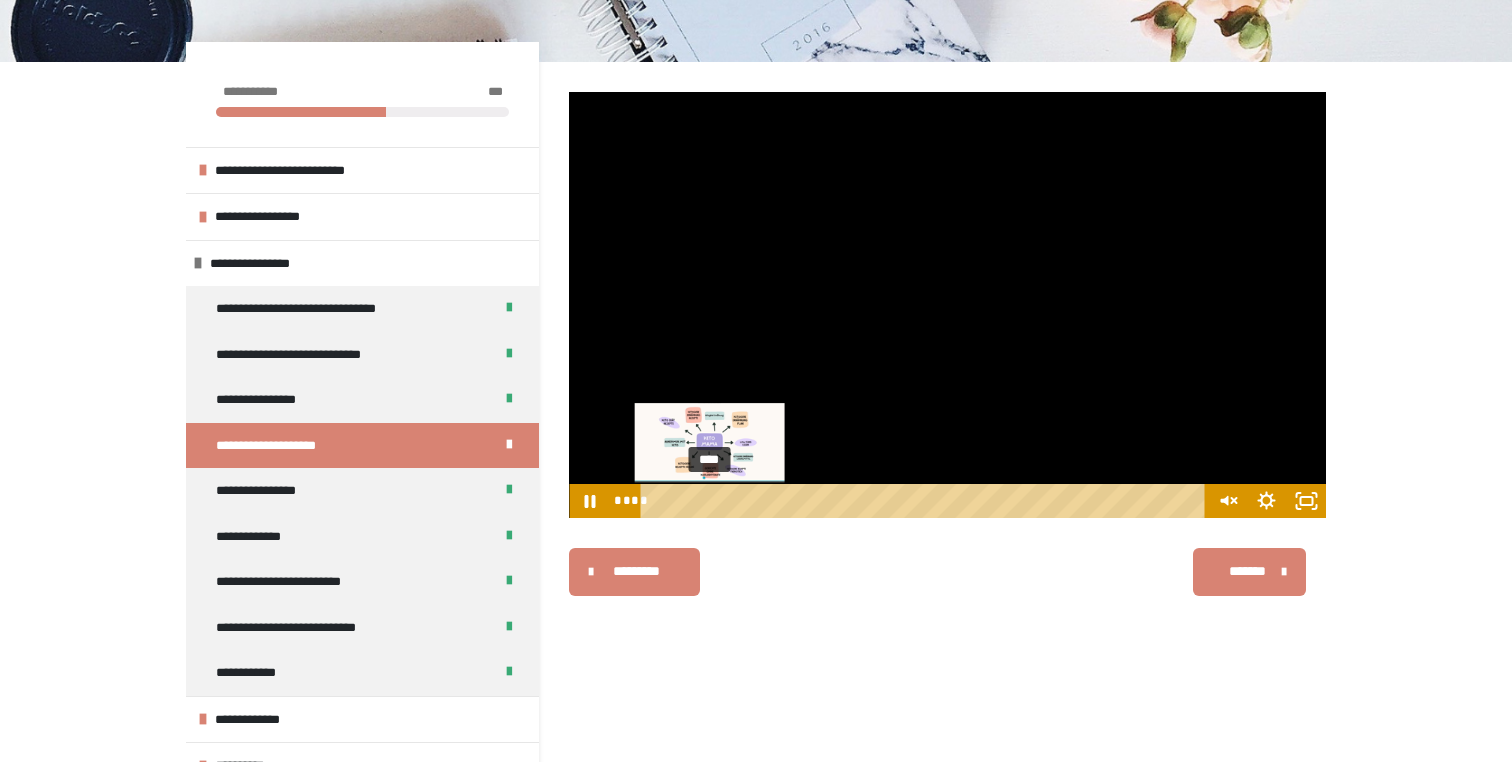 click on "****" at bounding box center [926, 501] 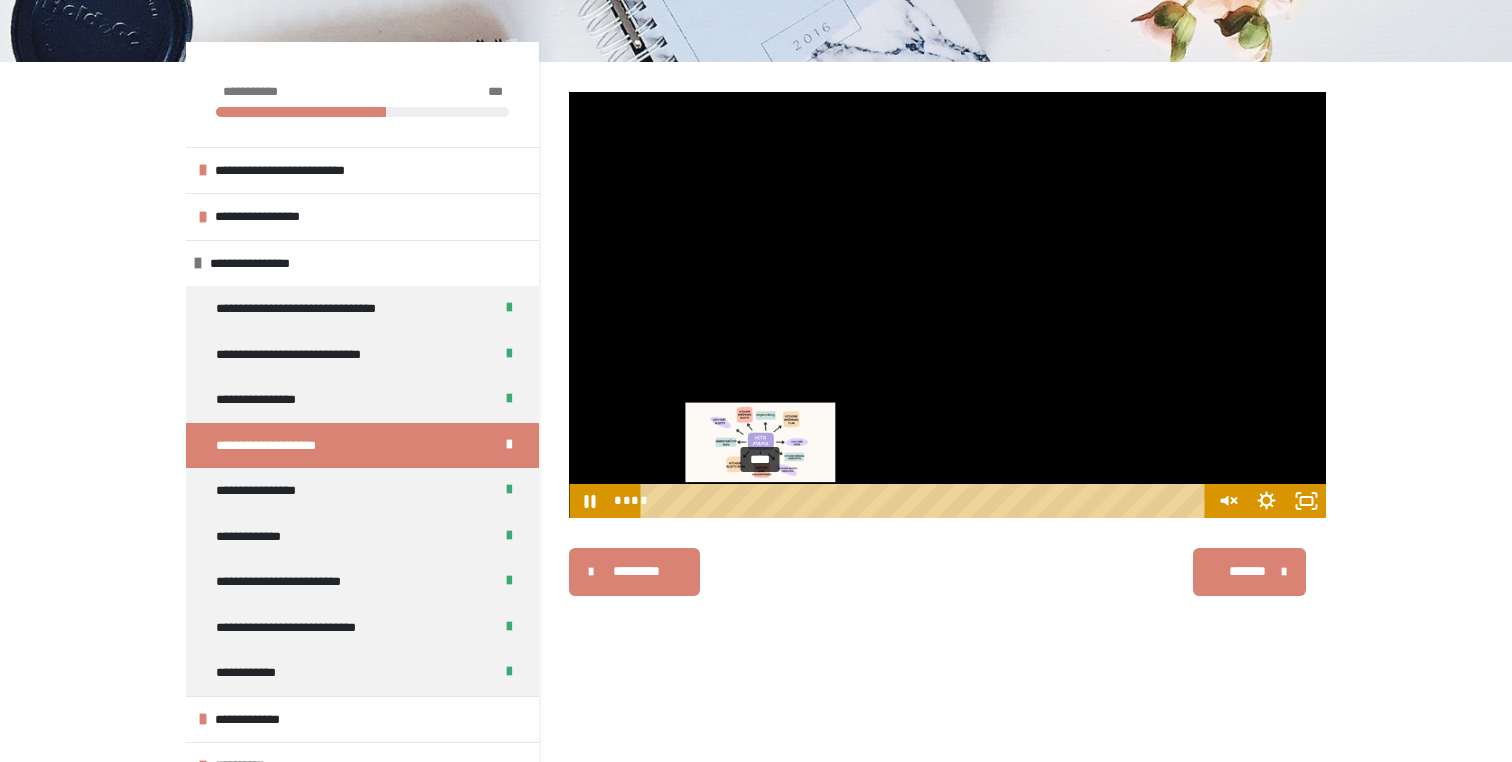 click on "****" at bounding box center (926, 501) 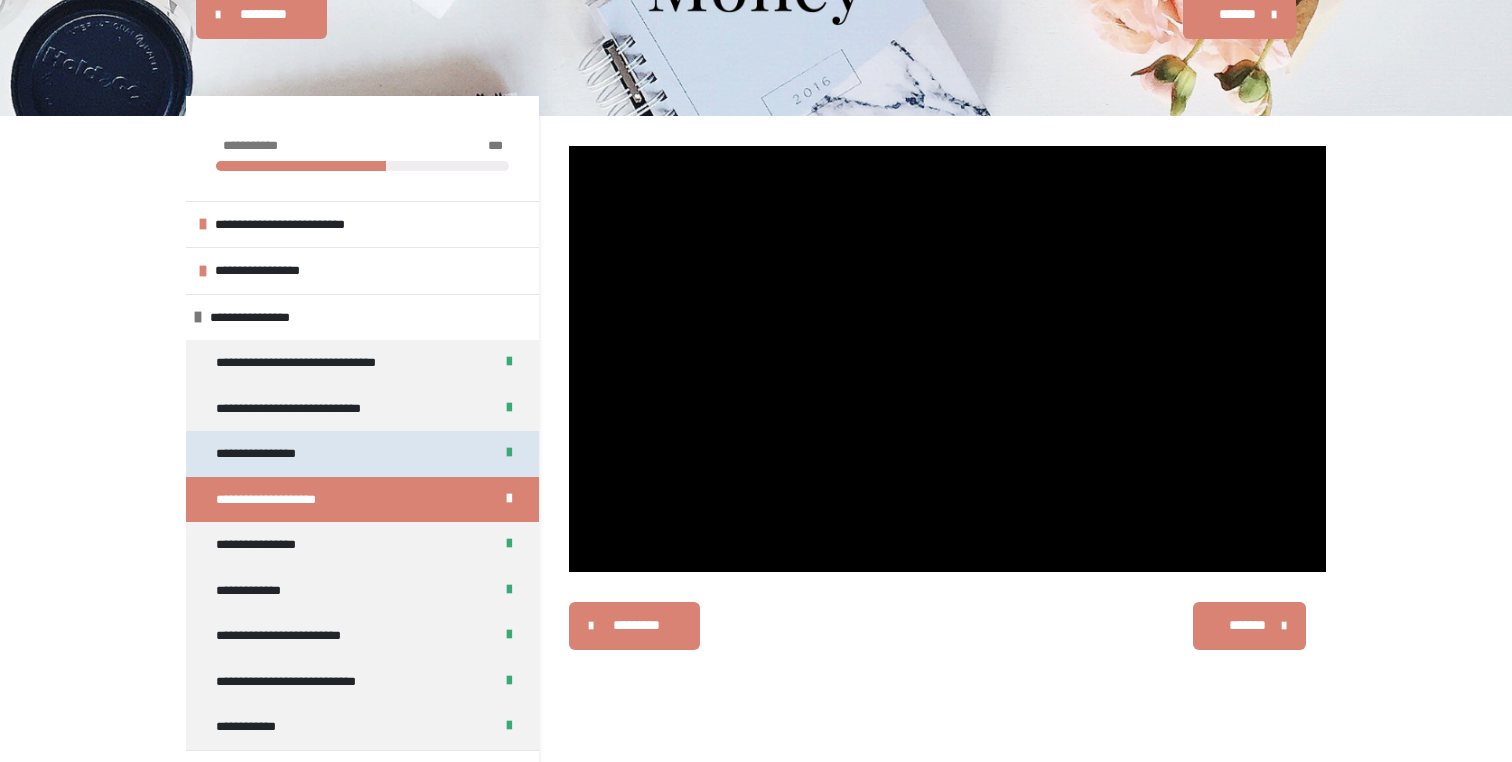 scroll, scrollTop: 163, scrollLeft: 0, axis: vertical 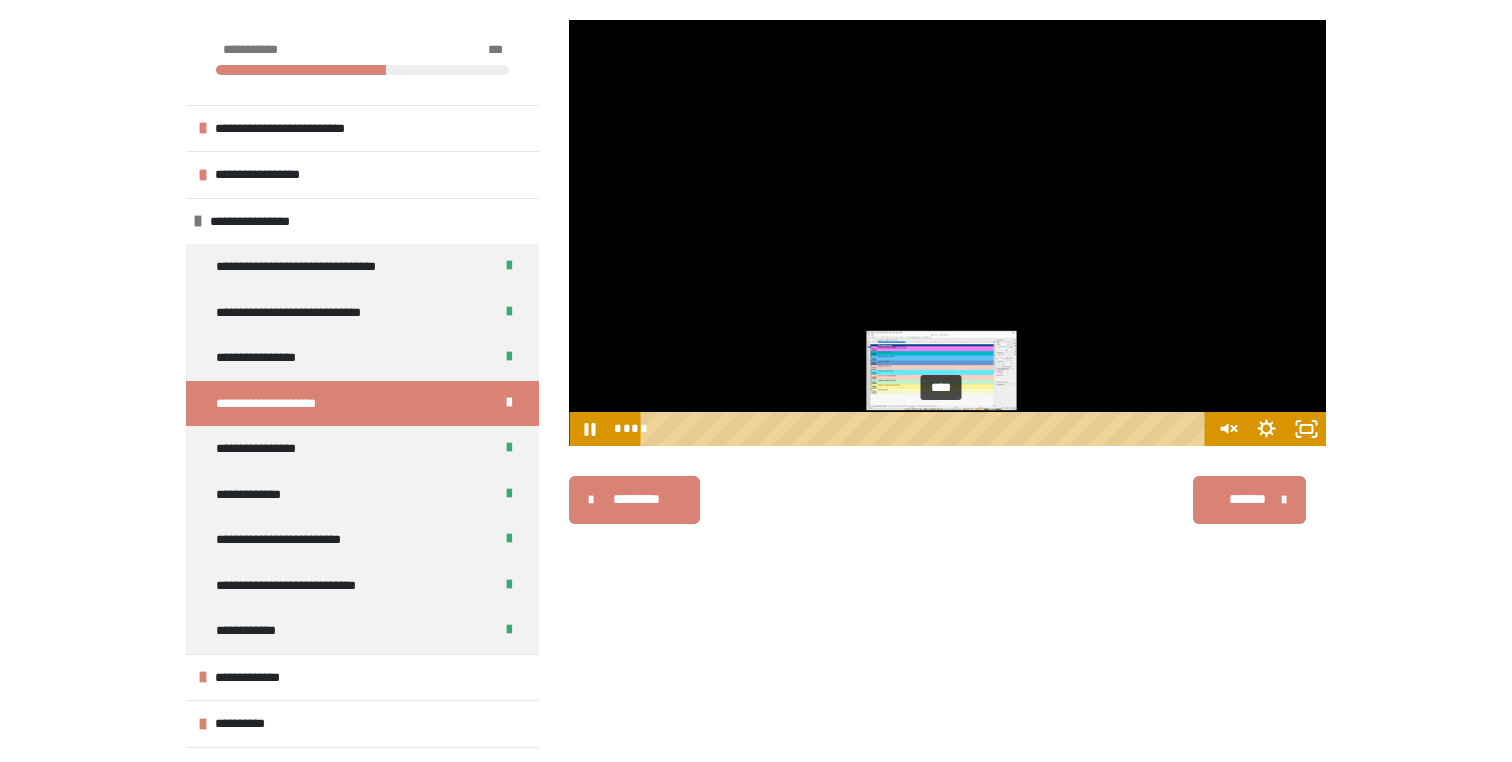 click on "****" at bounding box center (926, 429) 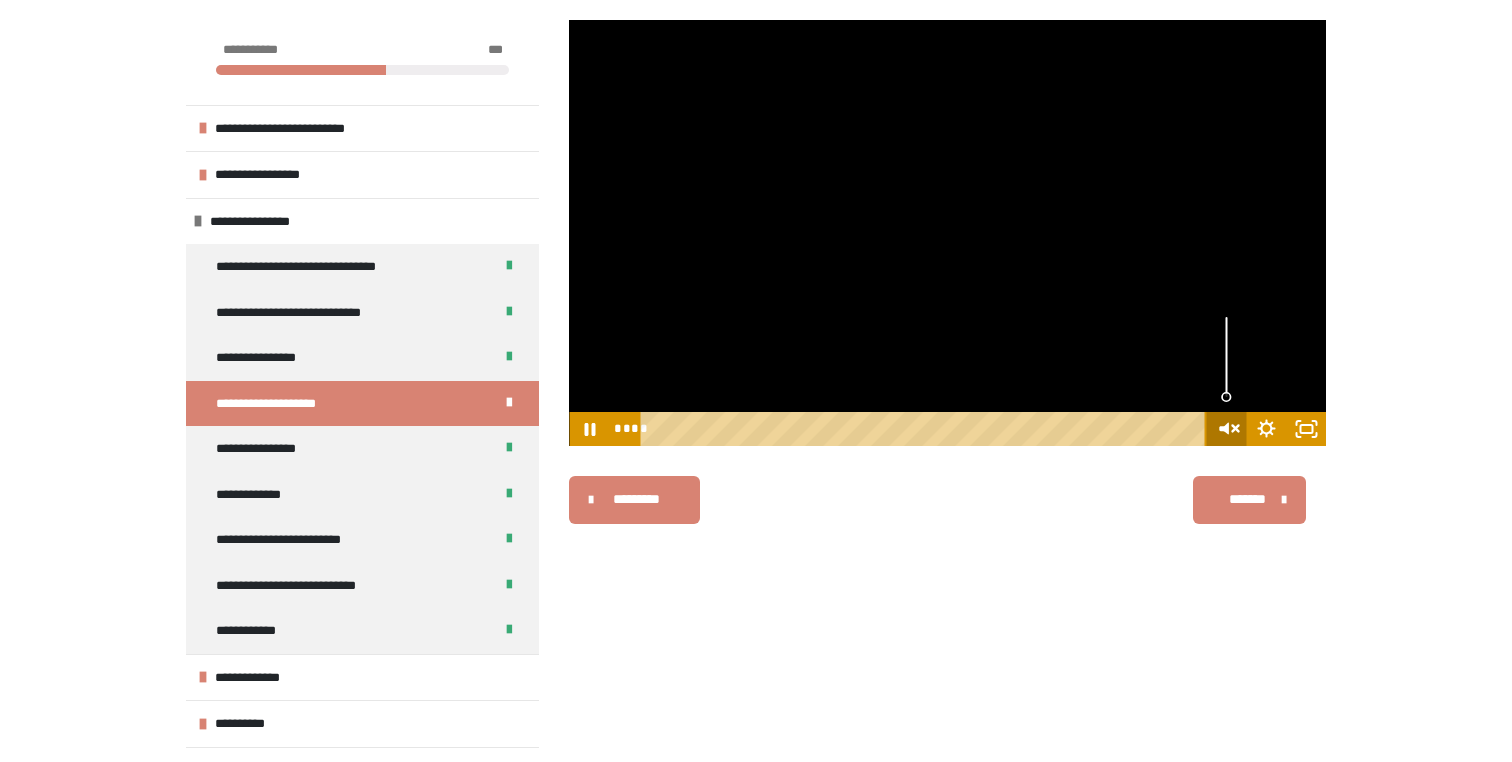 click 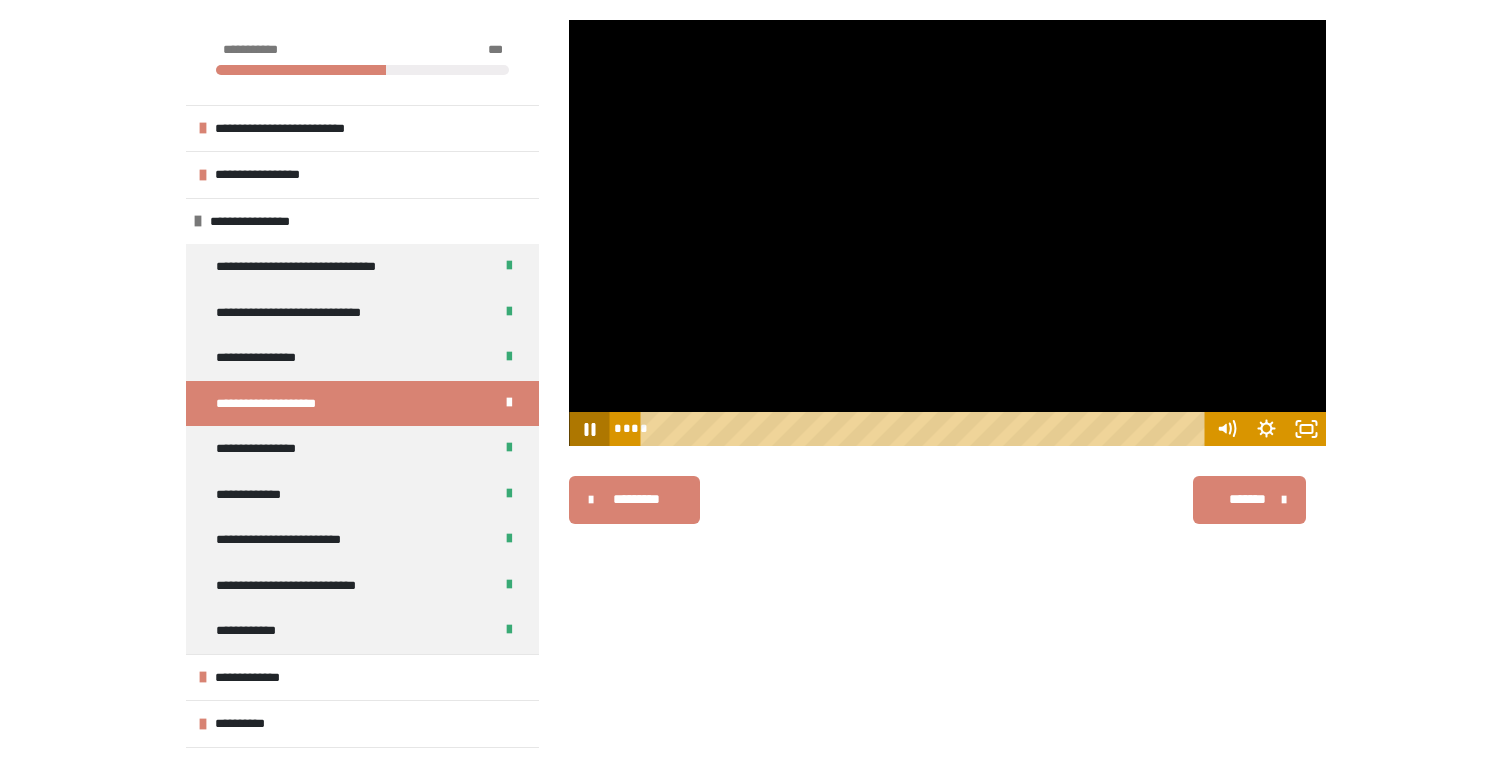 click 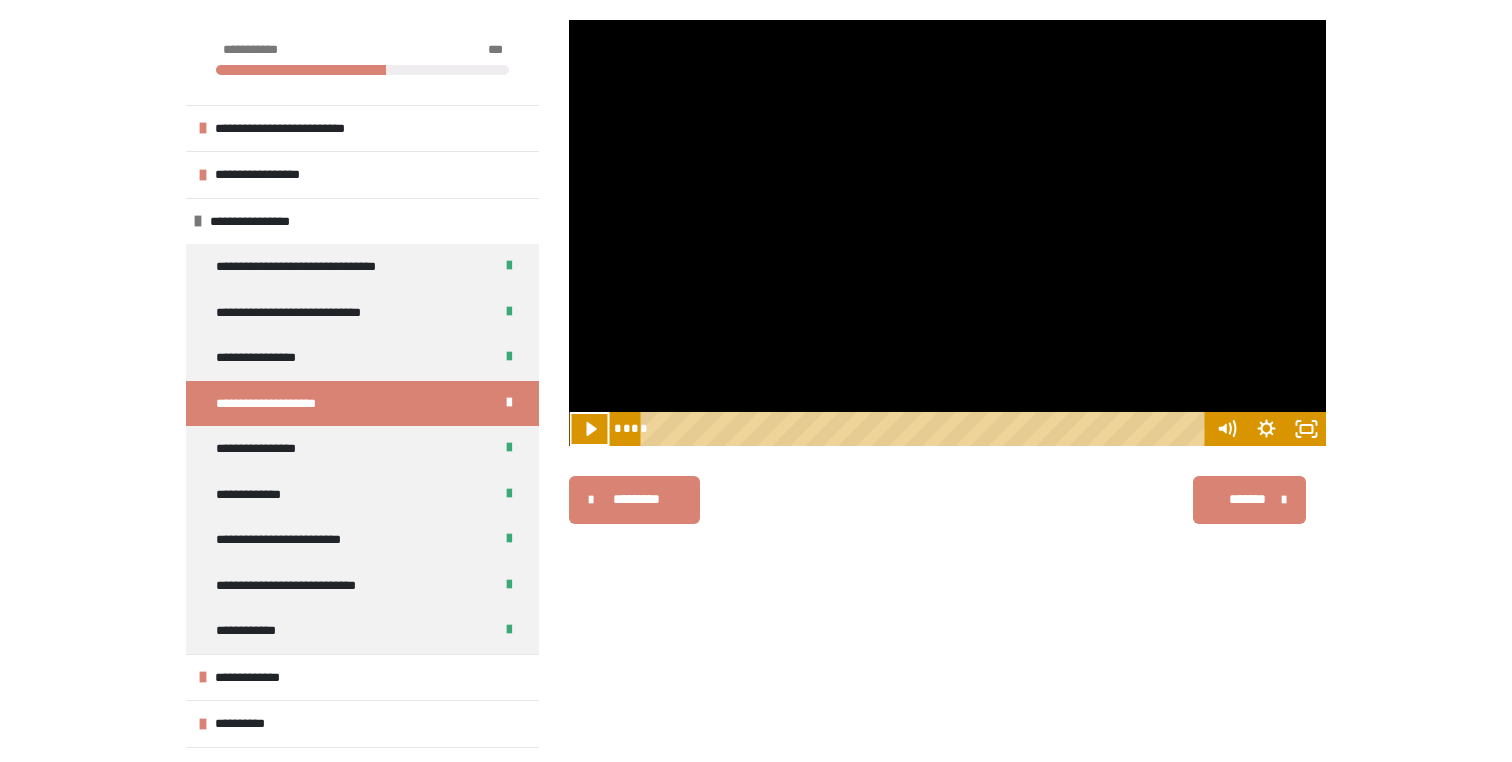 click 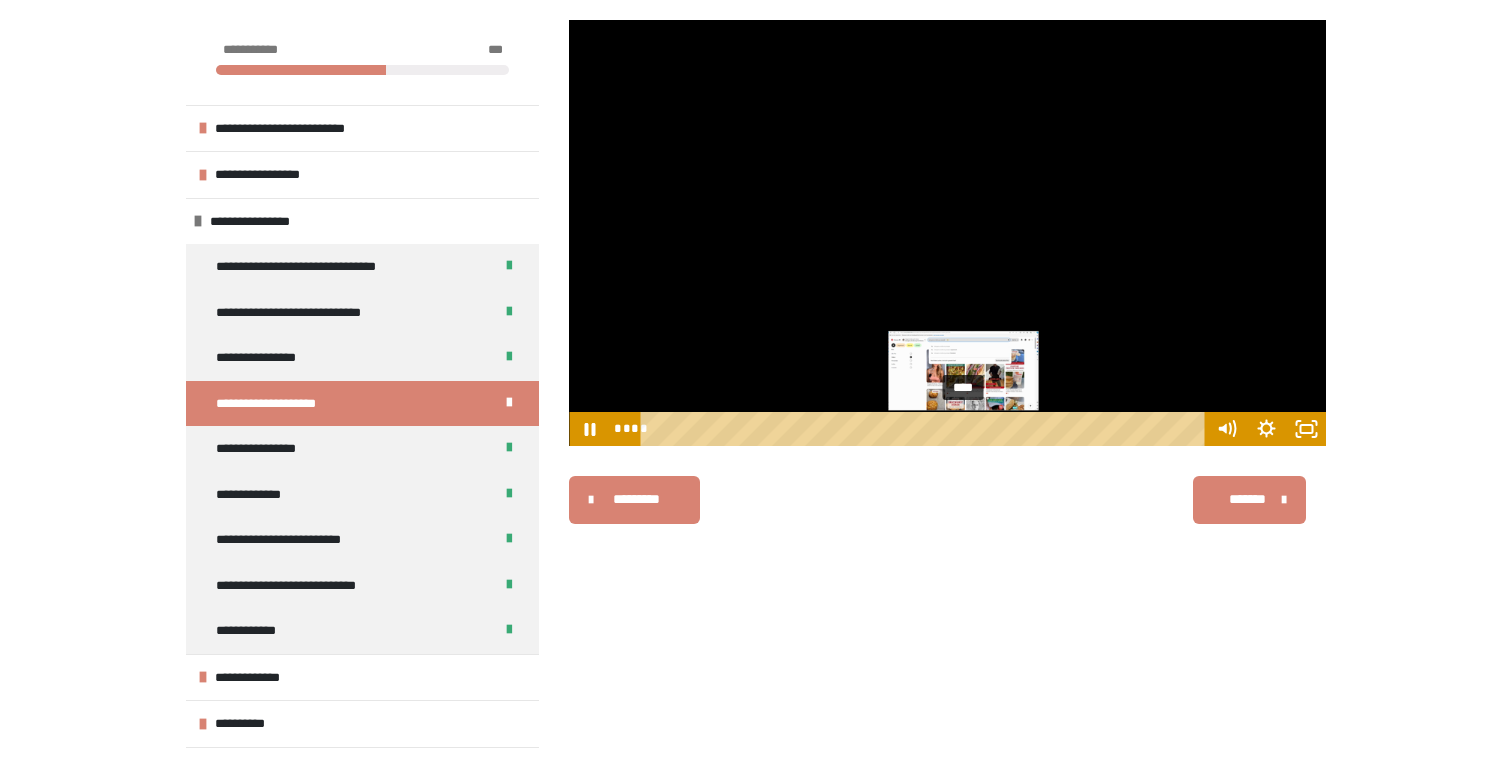 click on "****" at bounding box center (926, 429) 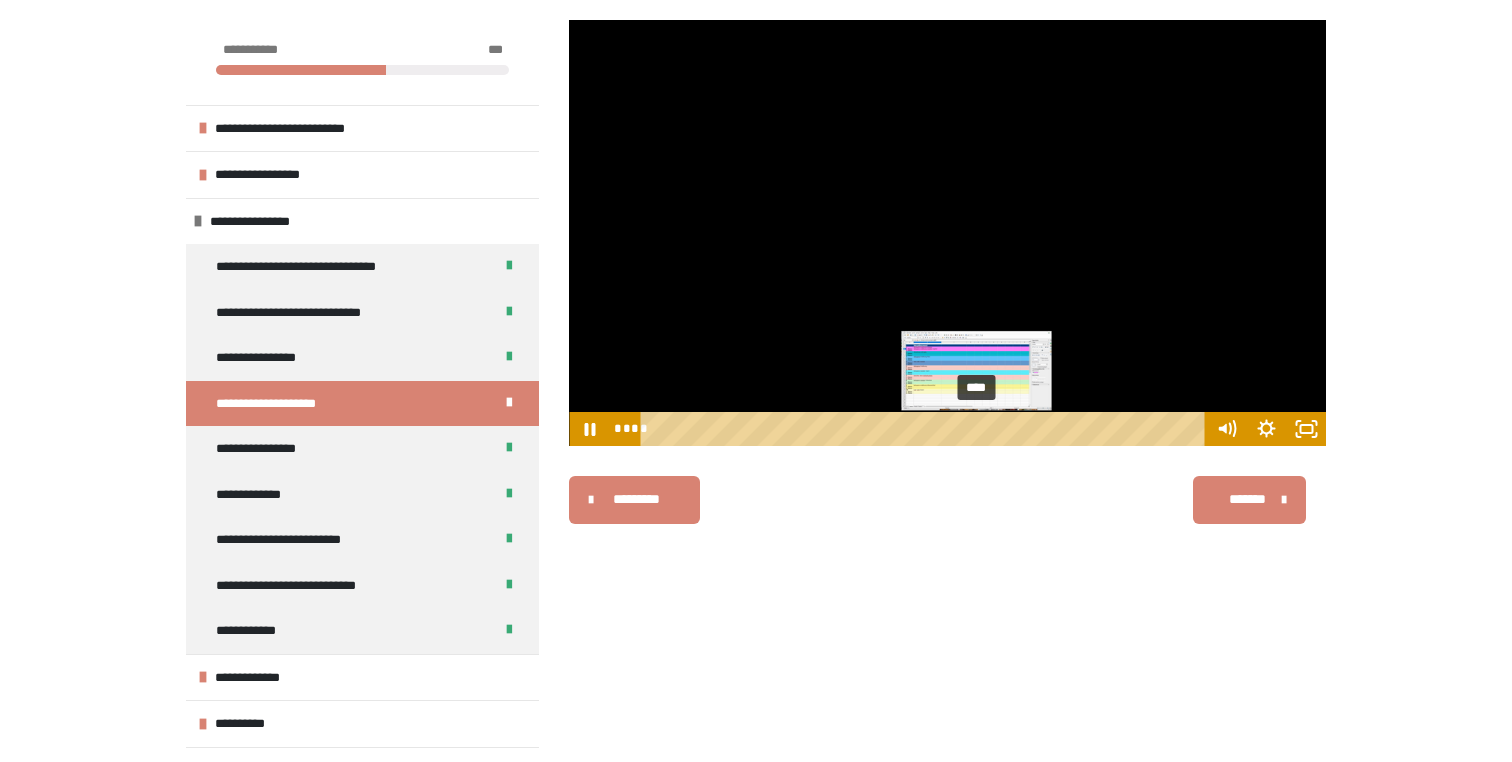 click on "****" at bounding box center [926, 429] 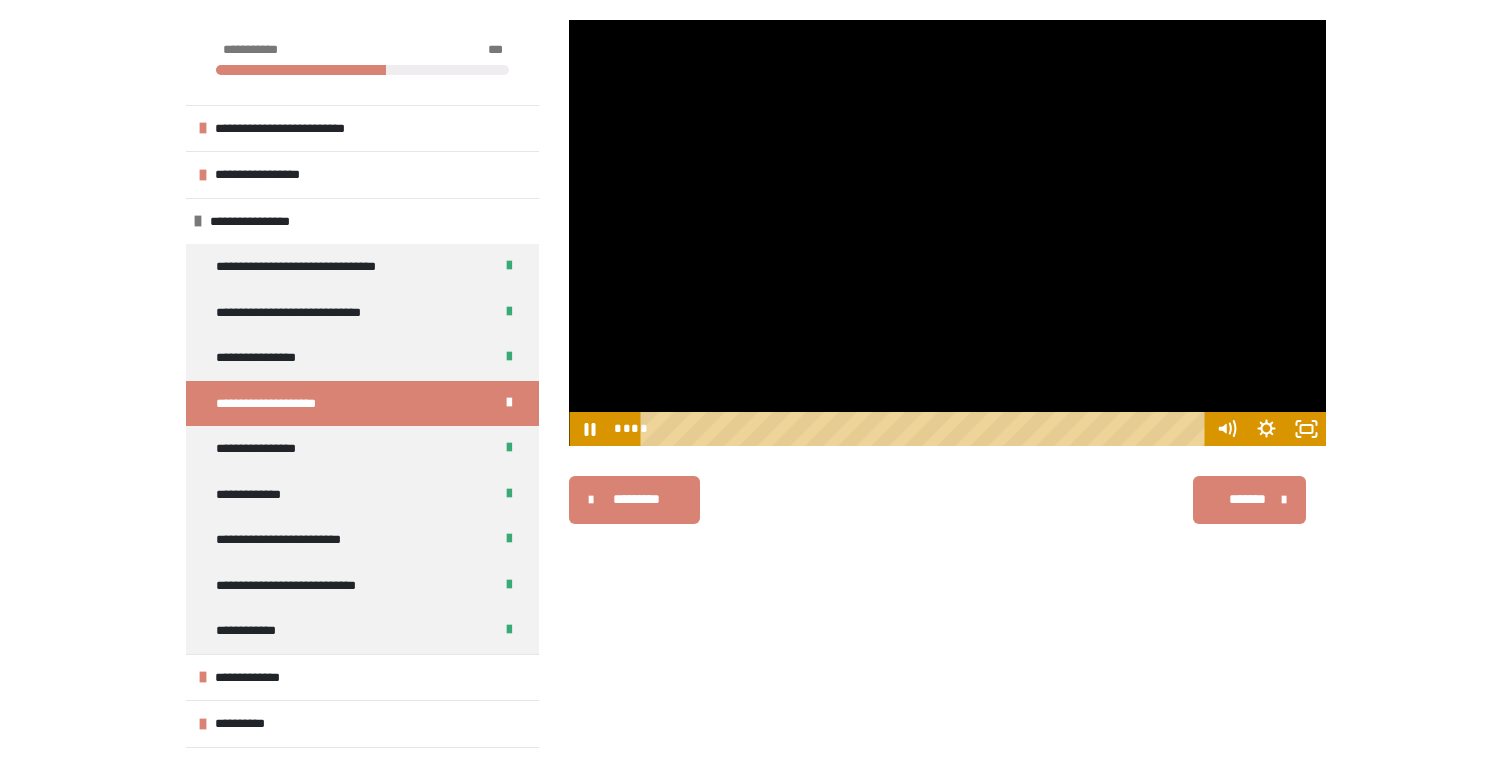 click at bounding box center [947, 233] 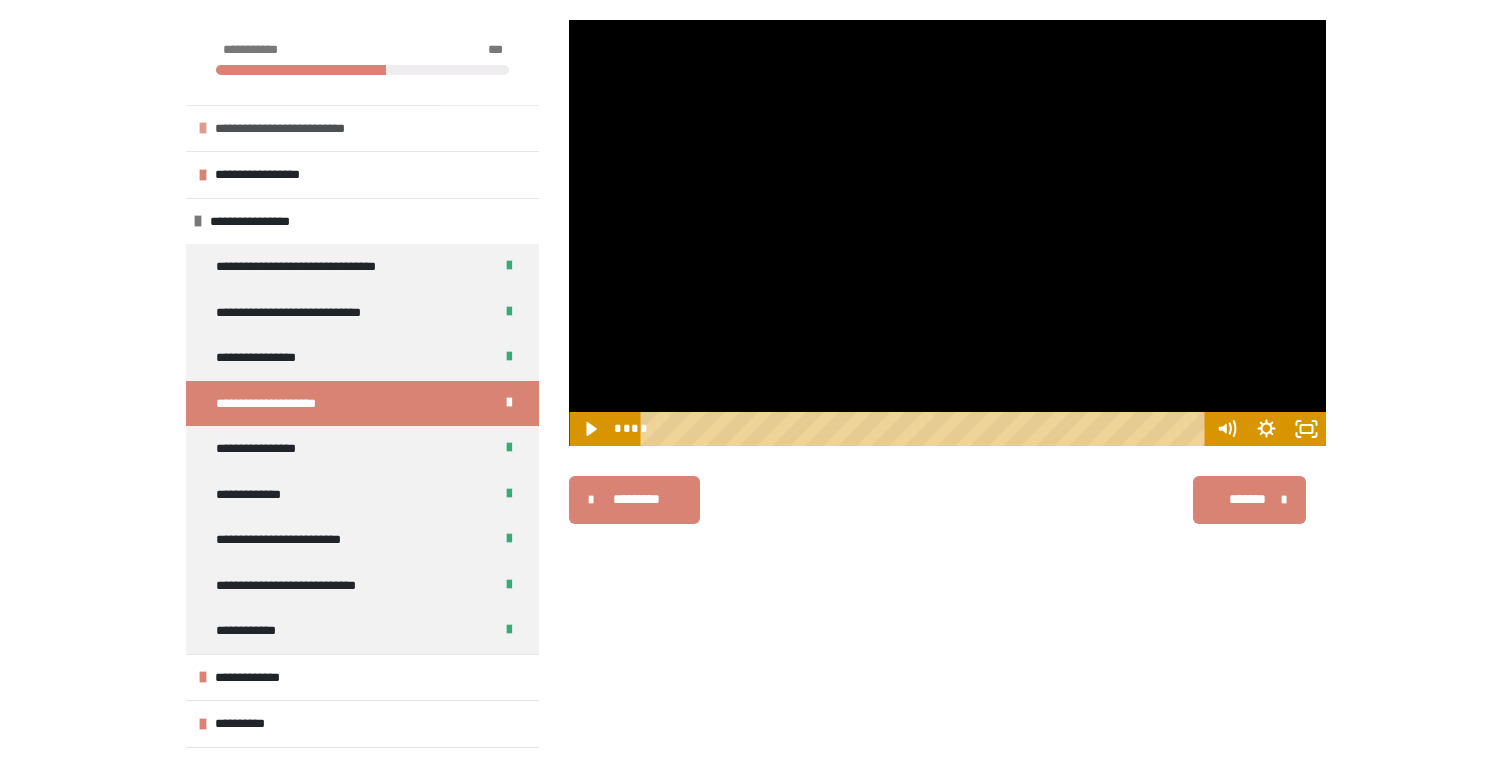 type 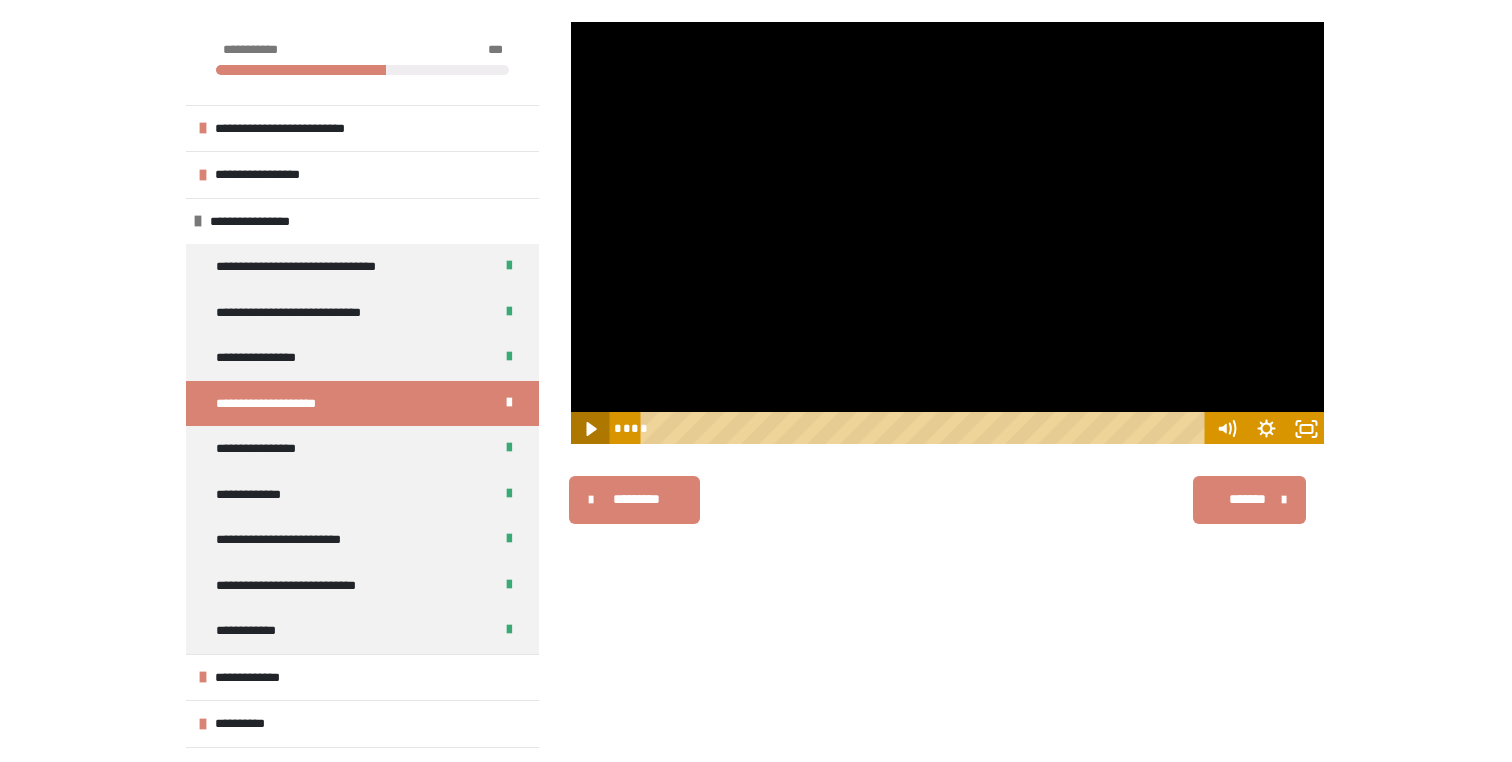 click 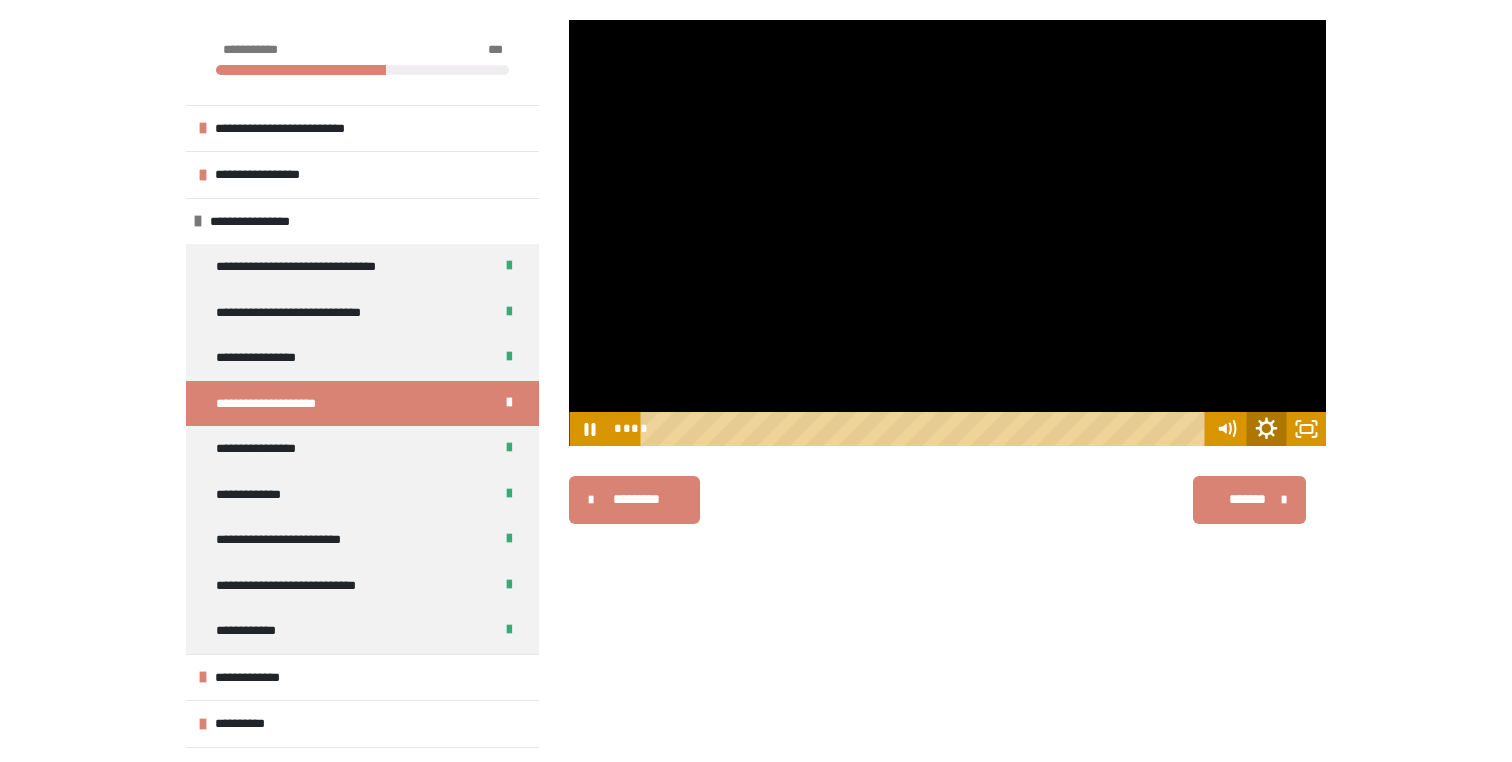click 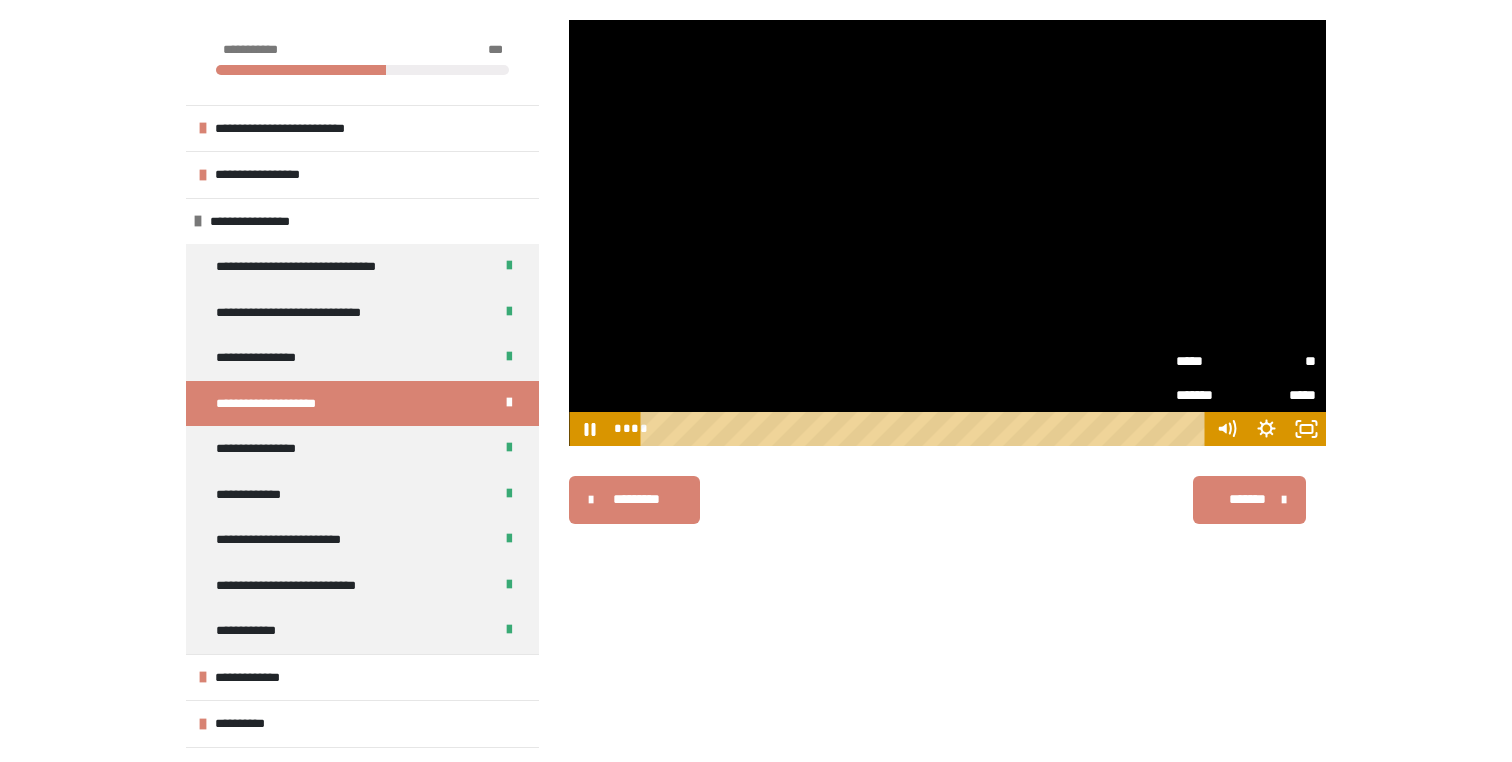 click on "*****" at bounding box center [1211, 361] 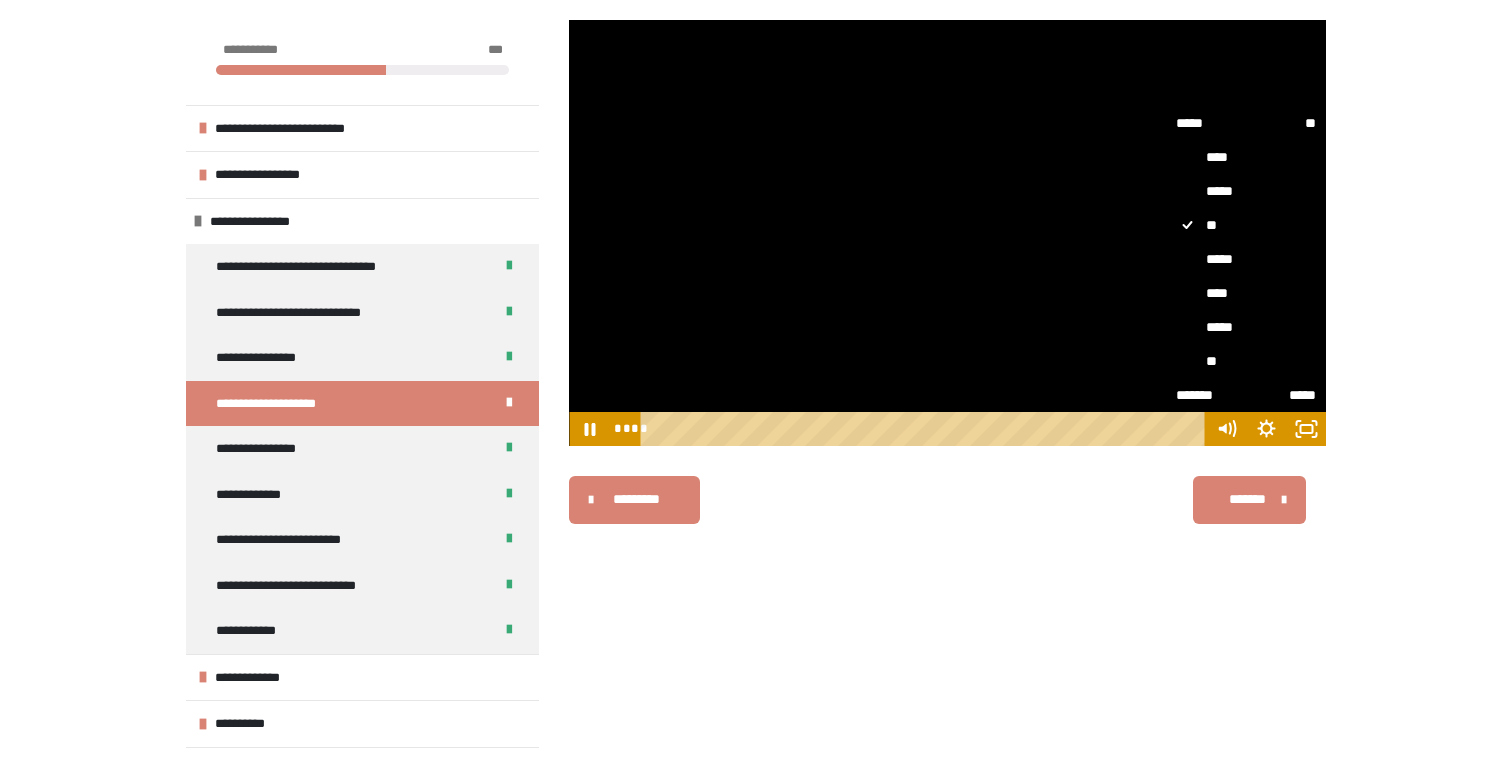 click on "*****" at bounding box center [1246, 327] 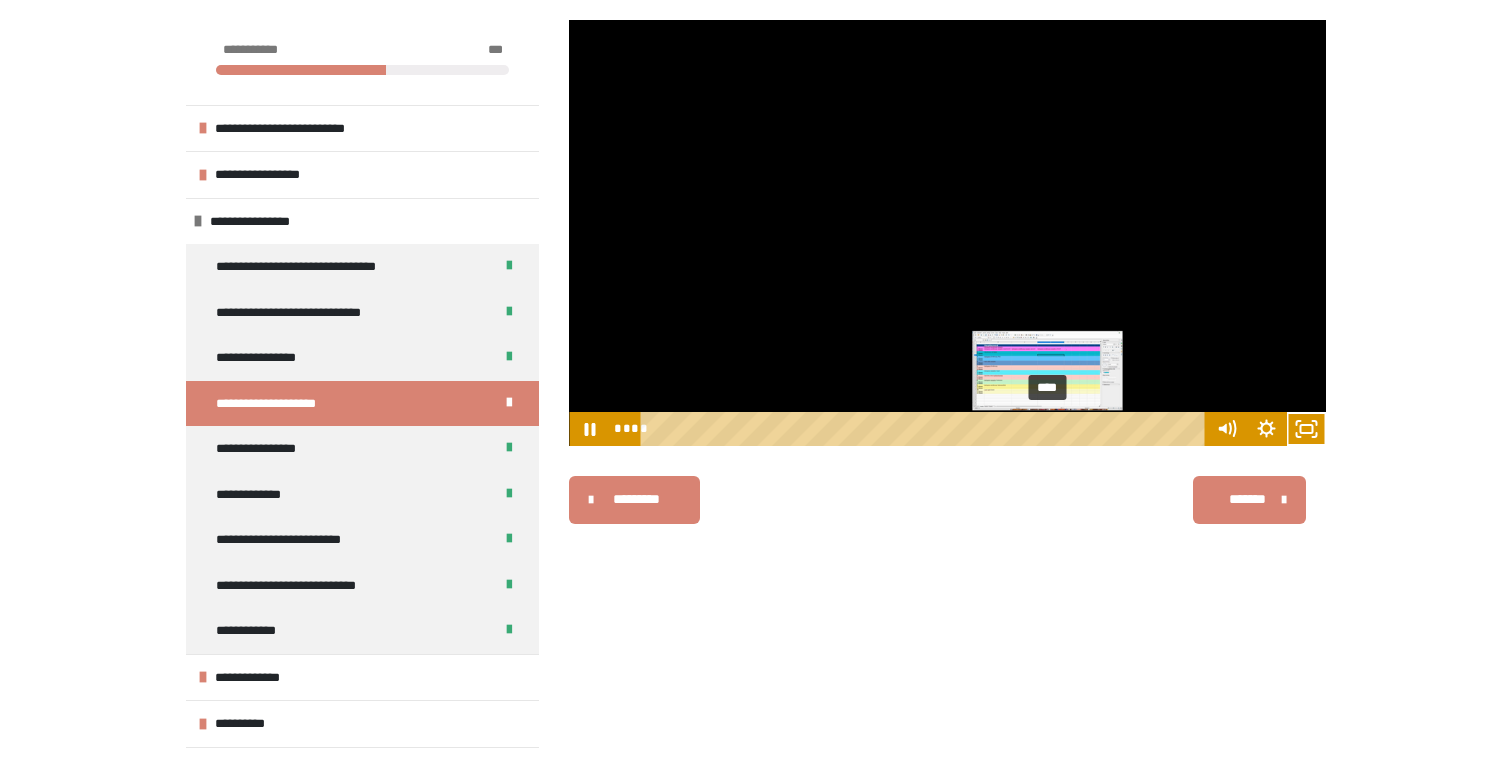 click on "****" at bounding box center (926, 429) 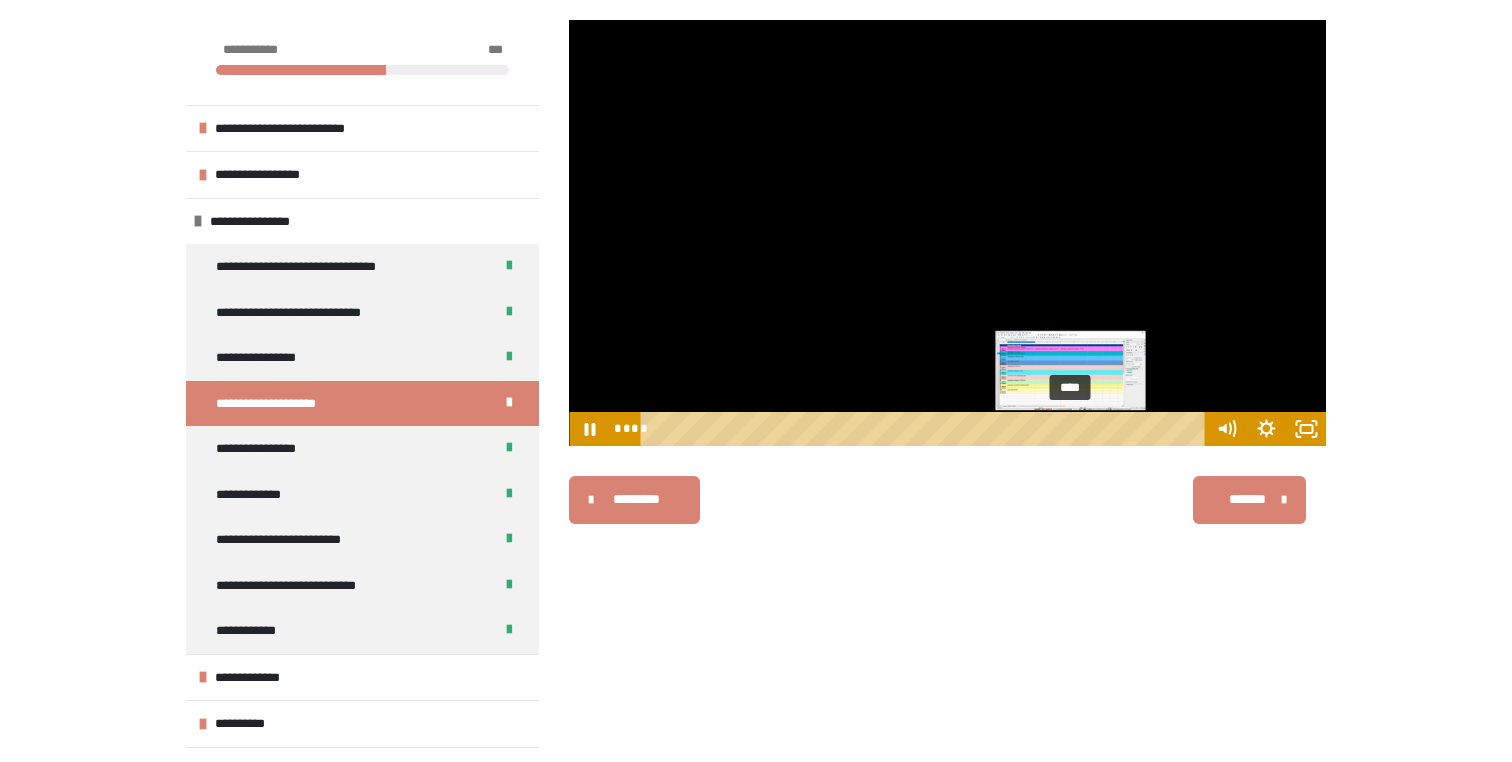 click on "****" at bounding box center (926, 429) 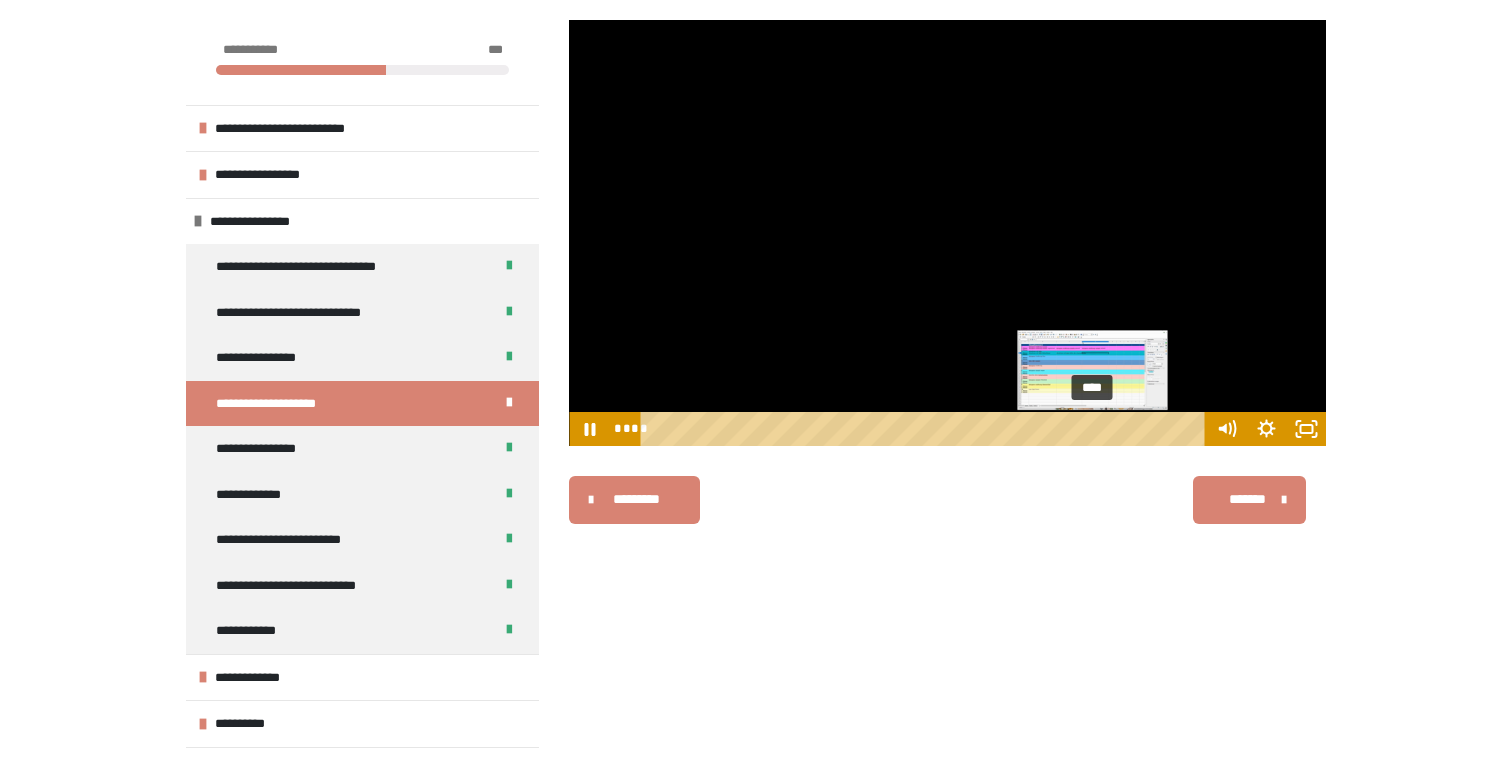 click on "****" at bounding box center (926, 429) 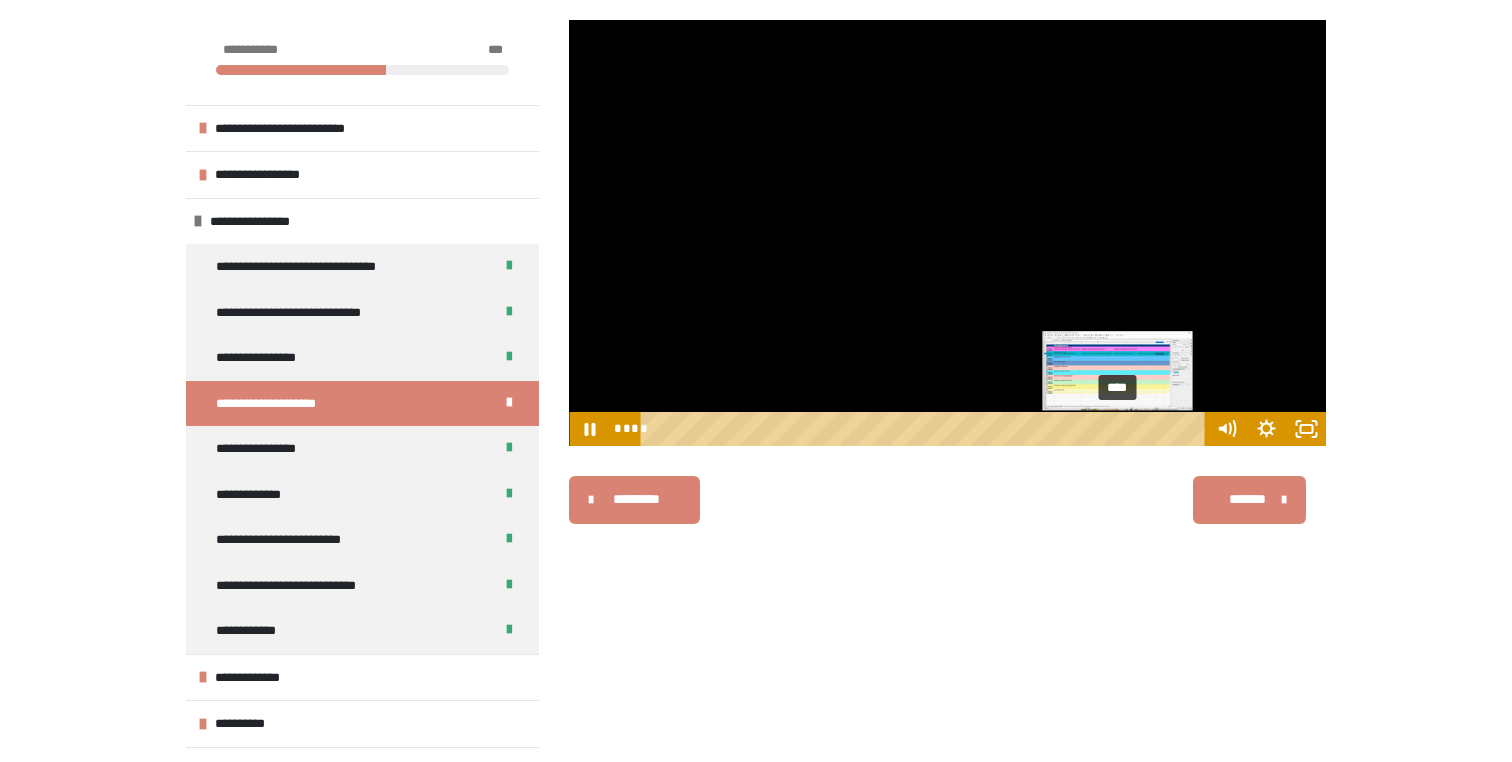 click on "****" at bounding box center (926, 429) 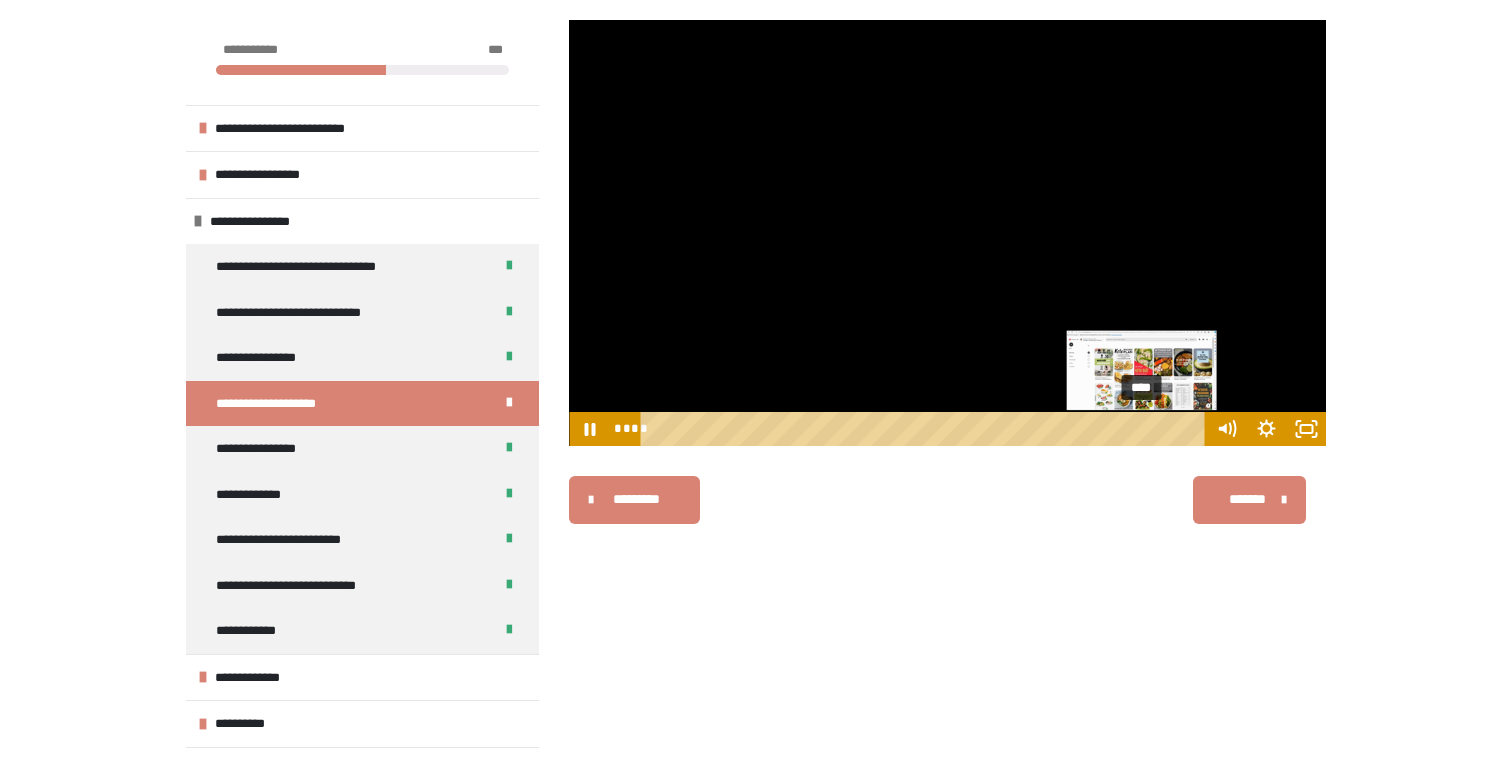 click on "****" at bounding box center (926, 429) 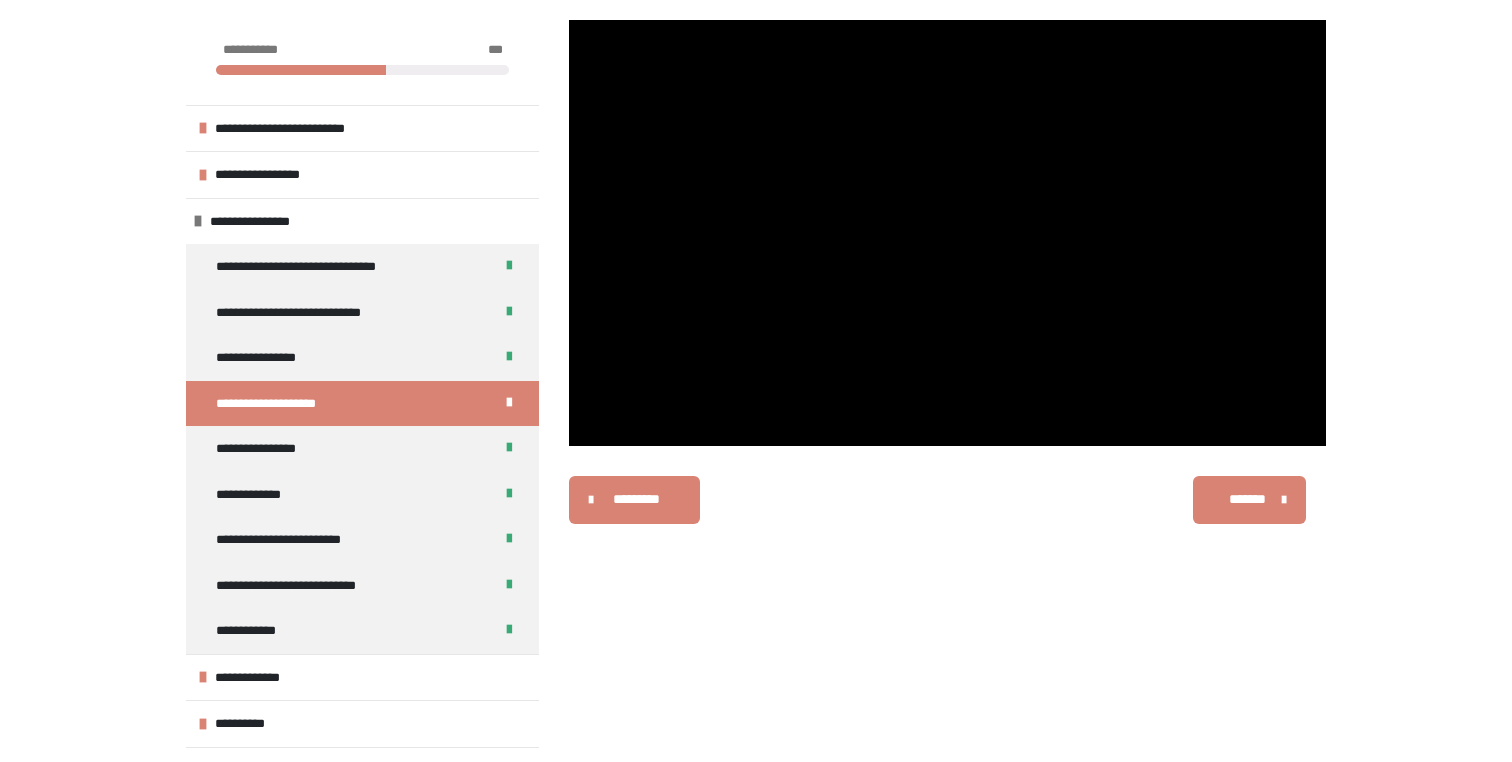 click on "*******" at bounding box center [1247, 499] 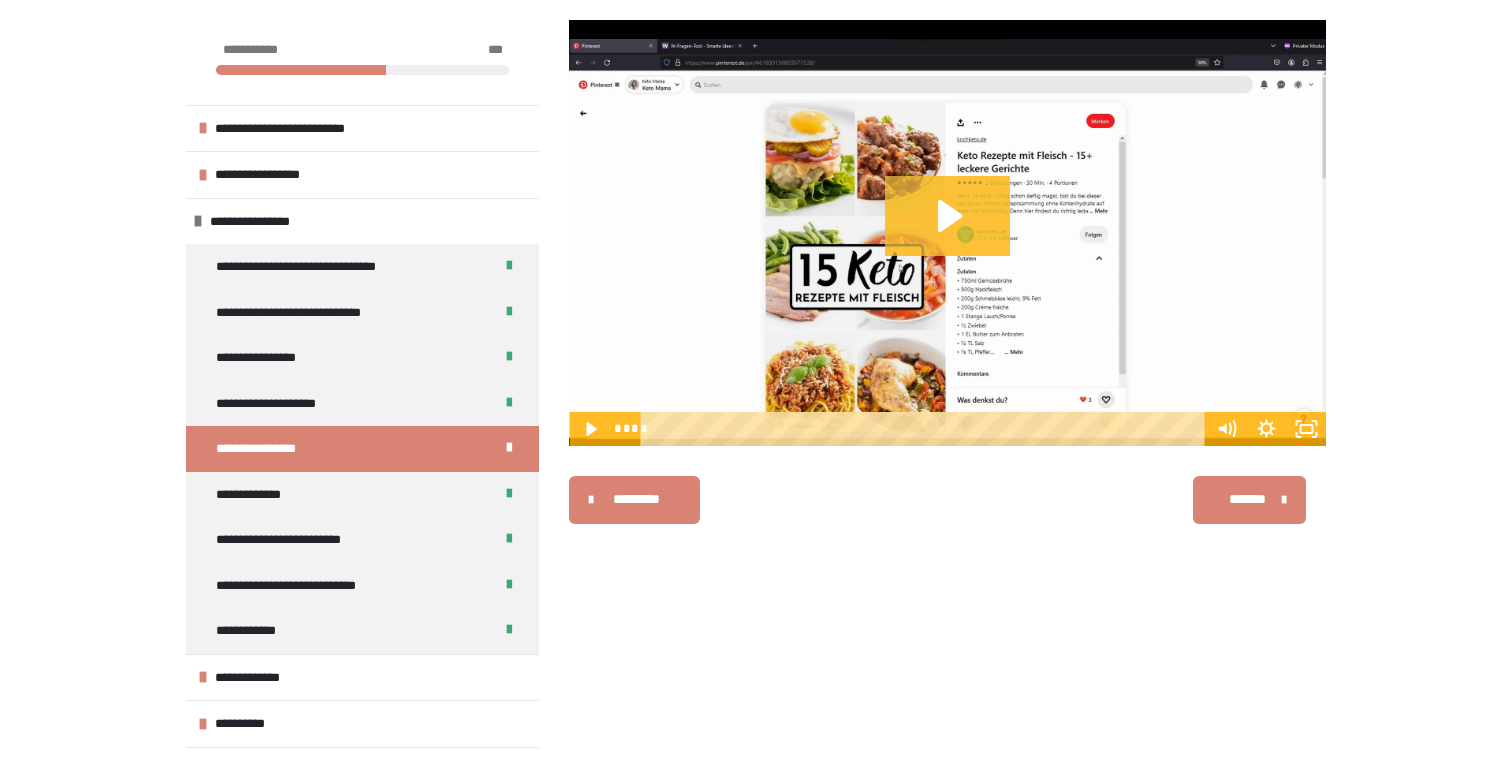 click 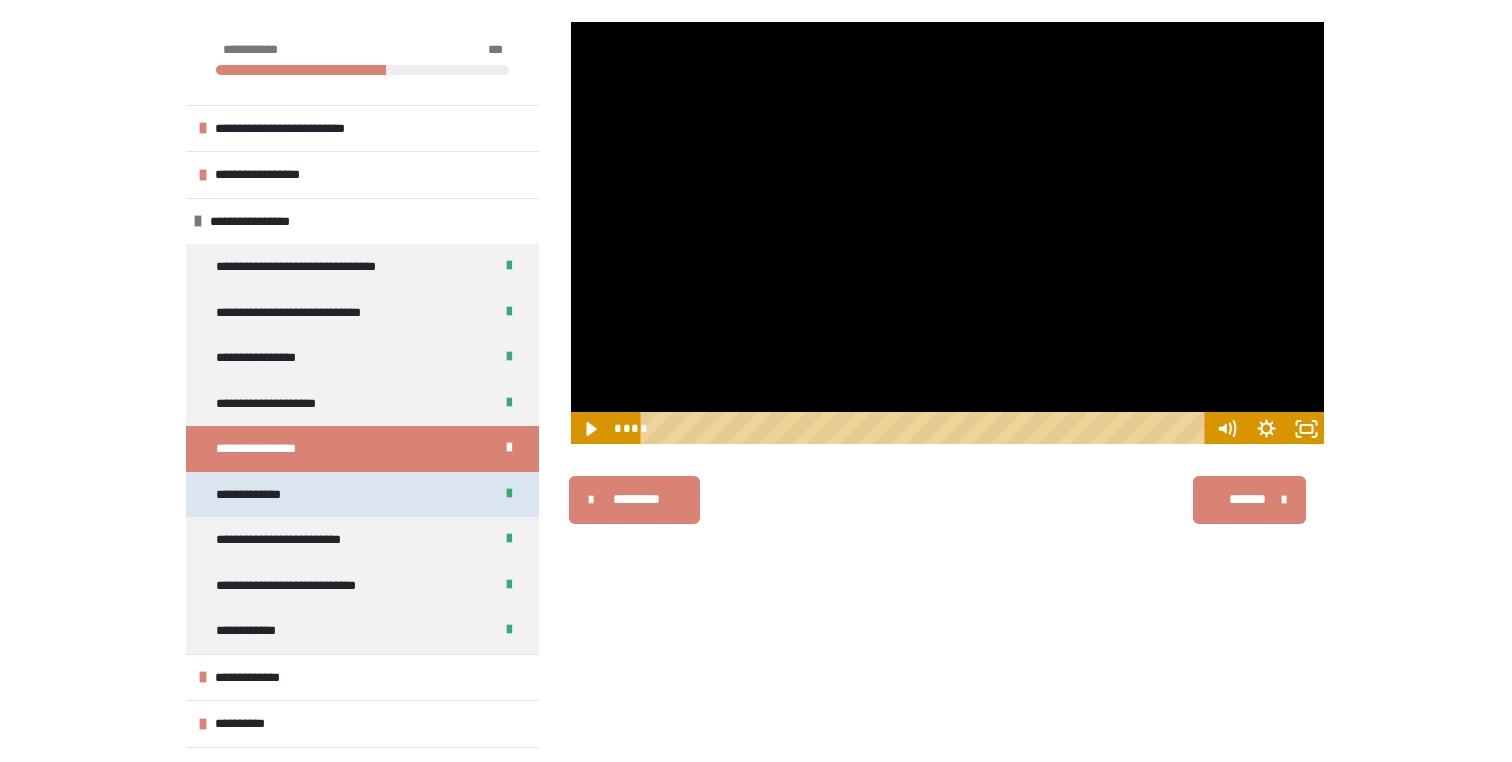 click on "**********" at bounding box center (362, 495) 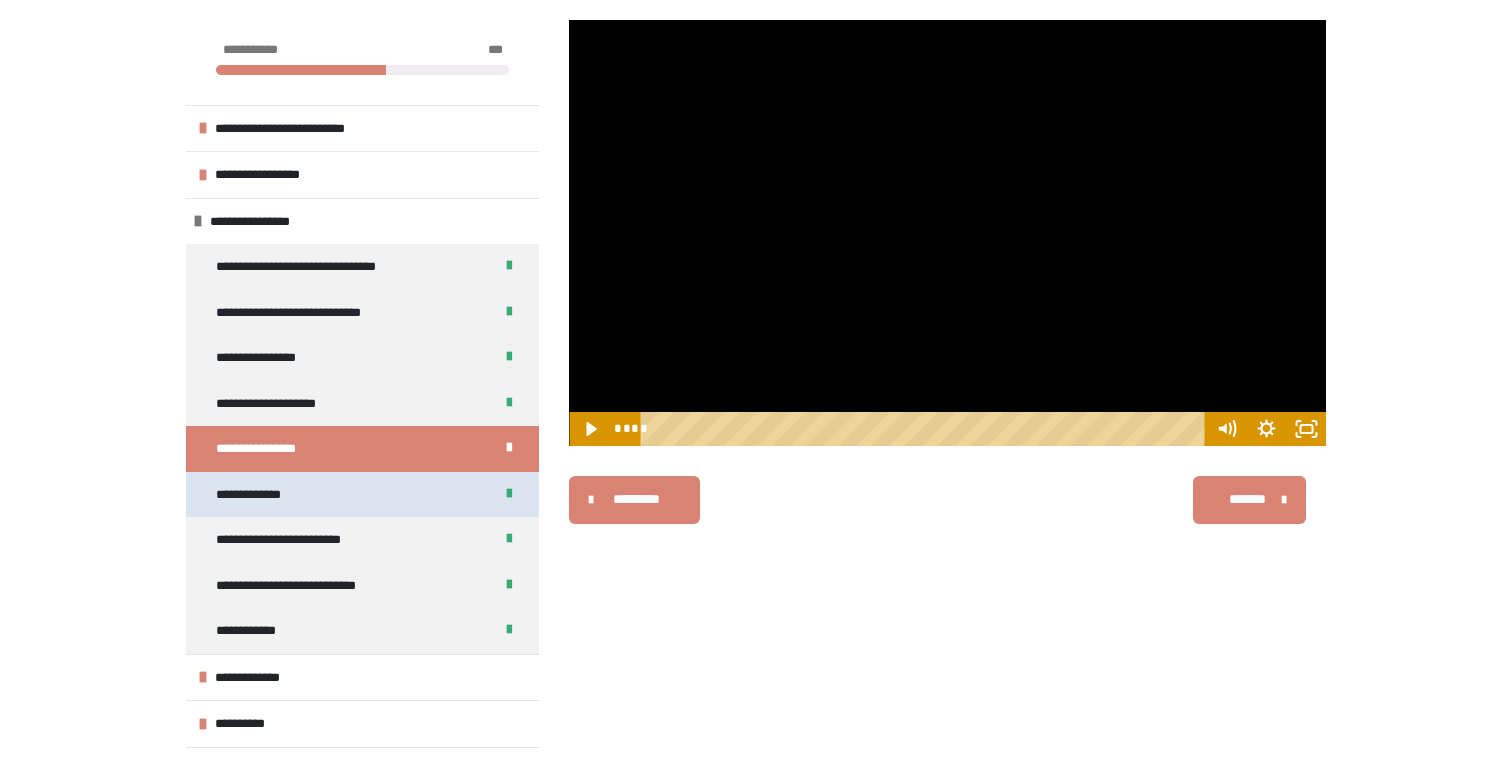 scroll, scrollTop: 270, scrollLeft: 0, axis: vertical 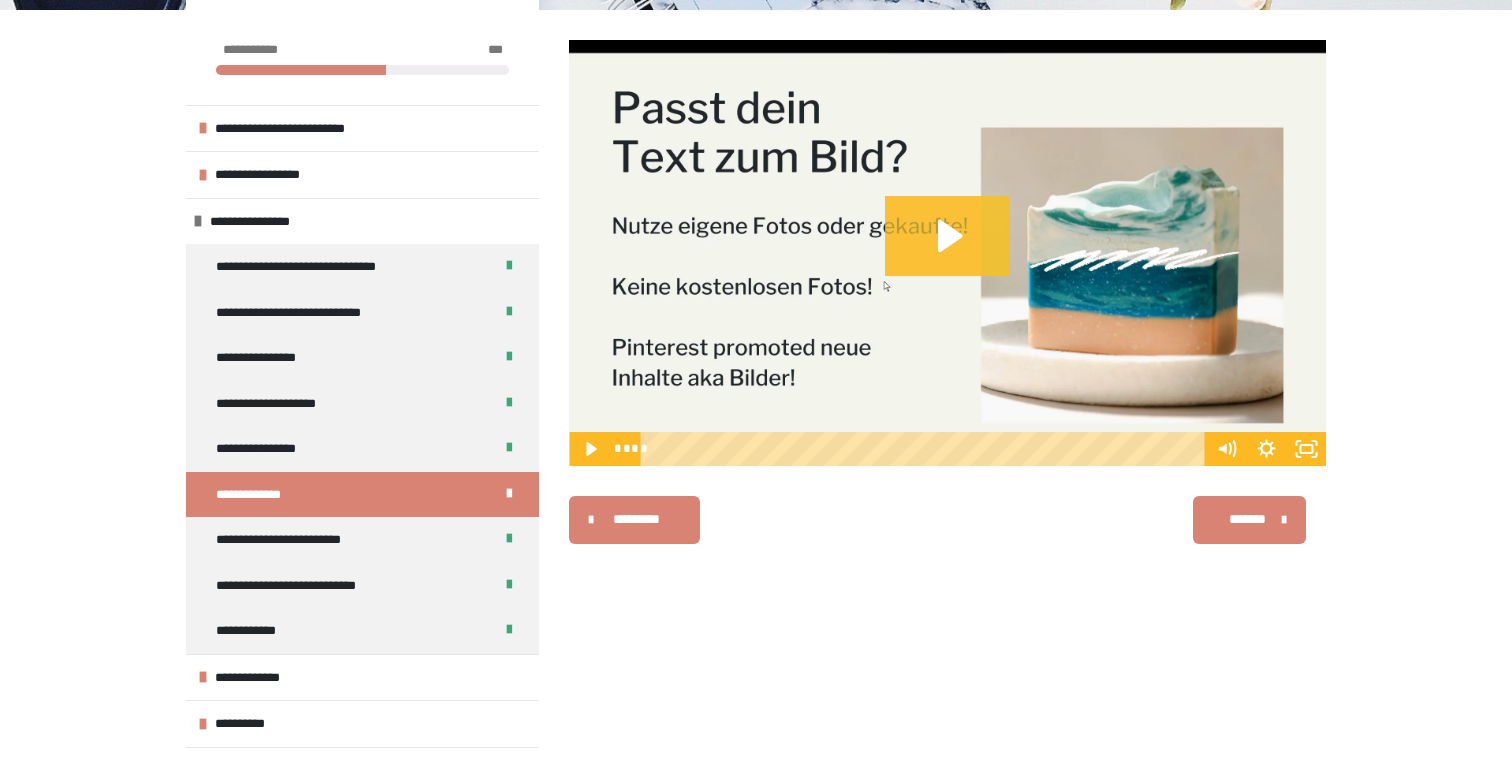 click 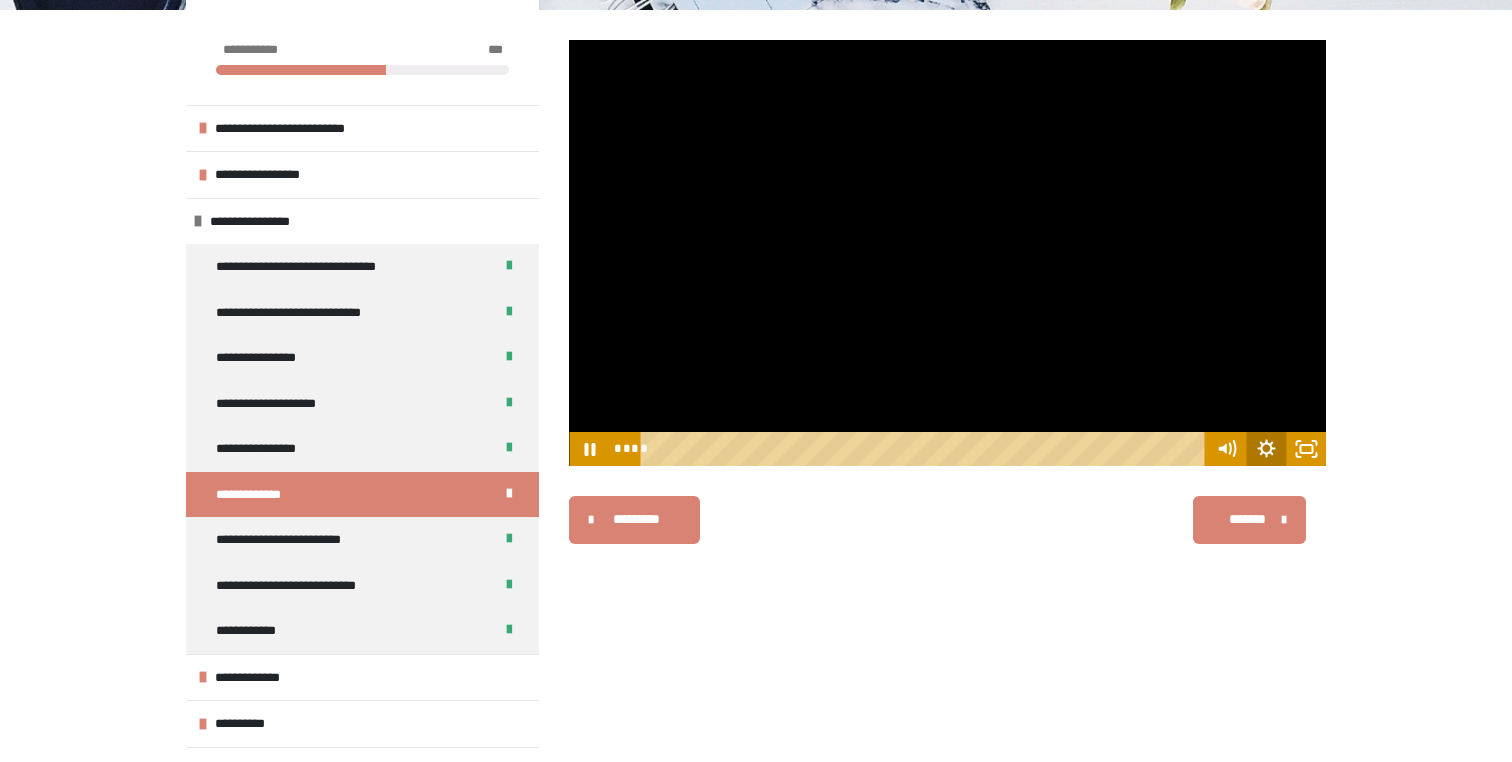 click 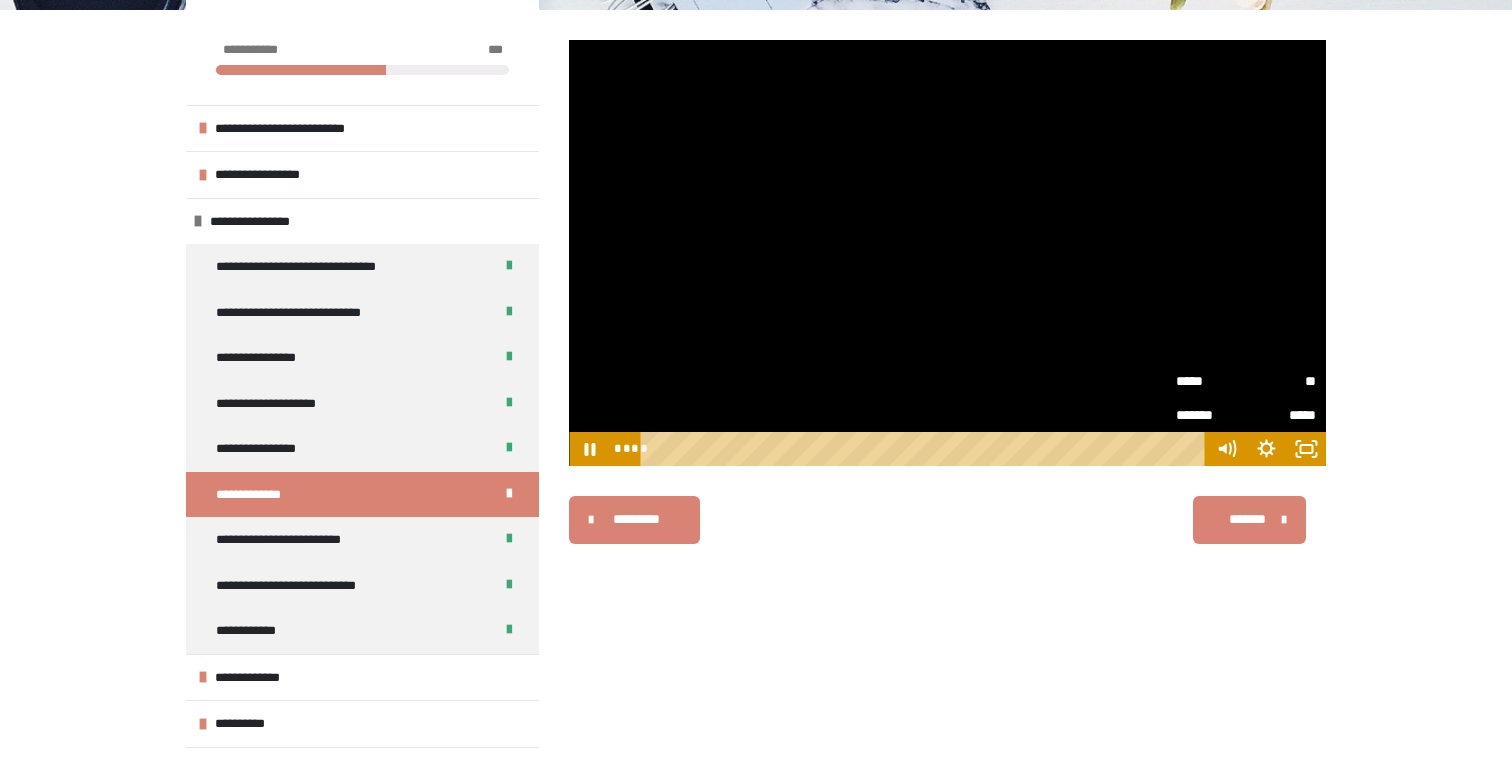 click on "*****" at bounding box center [1211, 380] 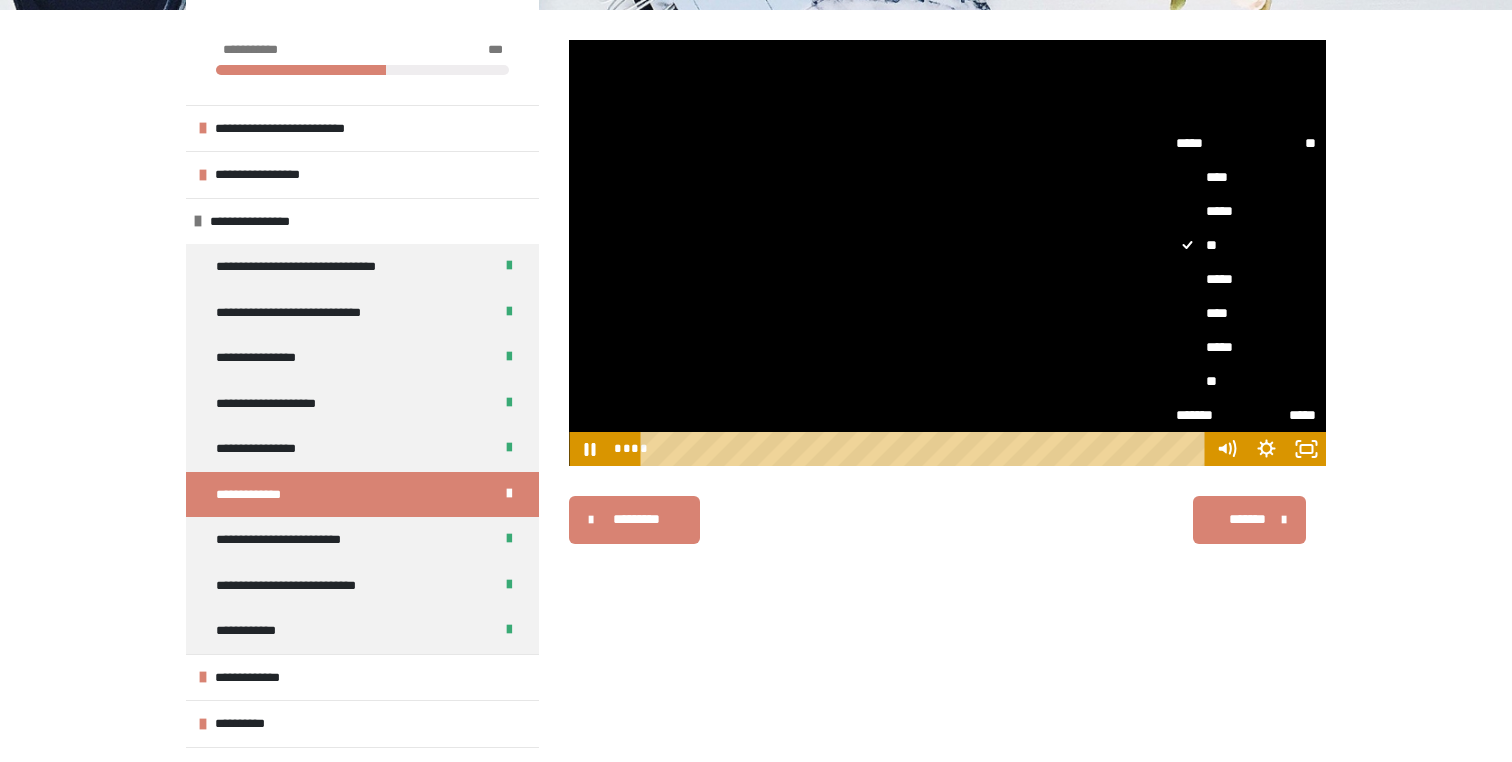 click on "****" at bounding box center (1246, 313) 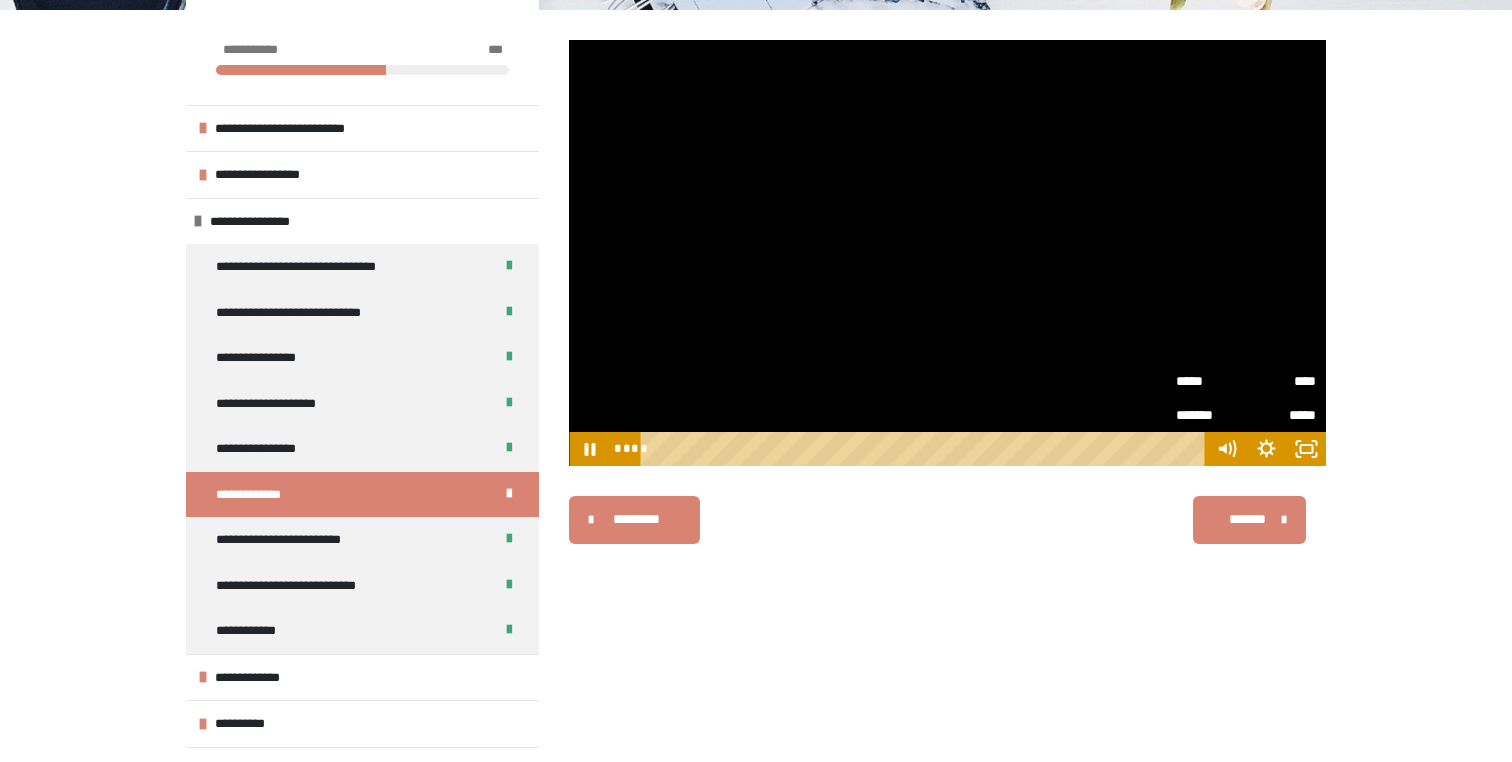 click on "********* ******** *******" at bounding box center (947, 520) 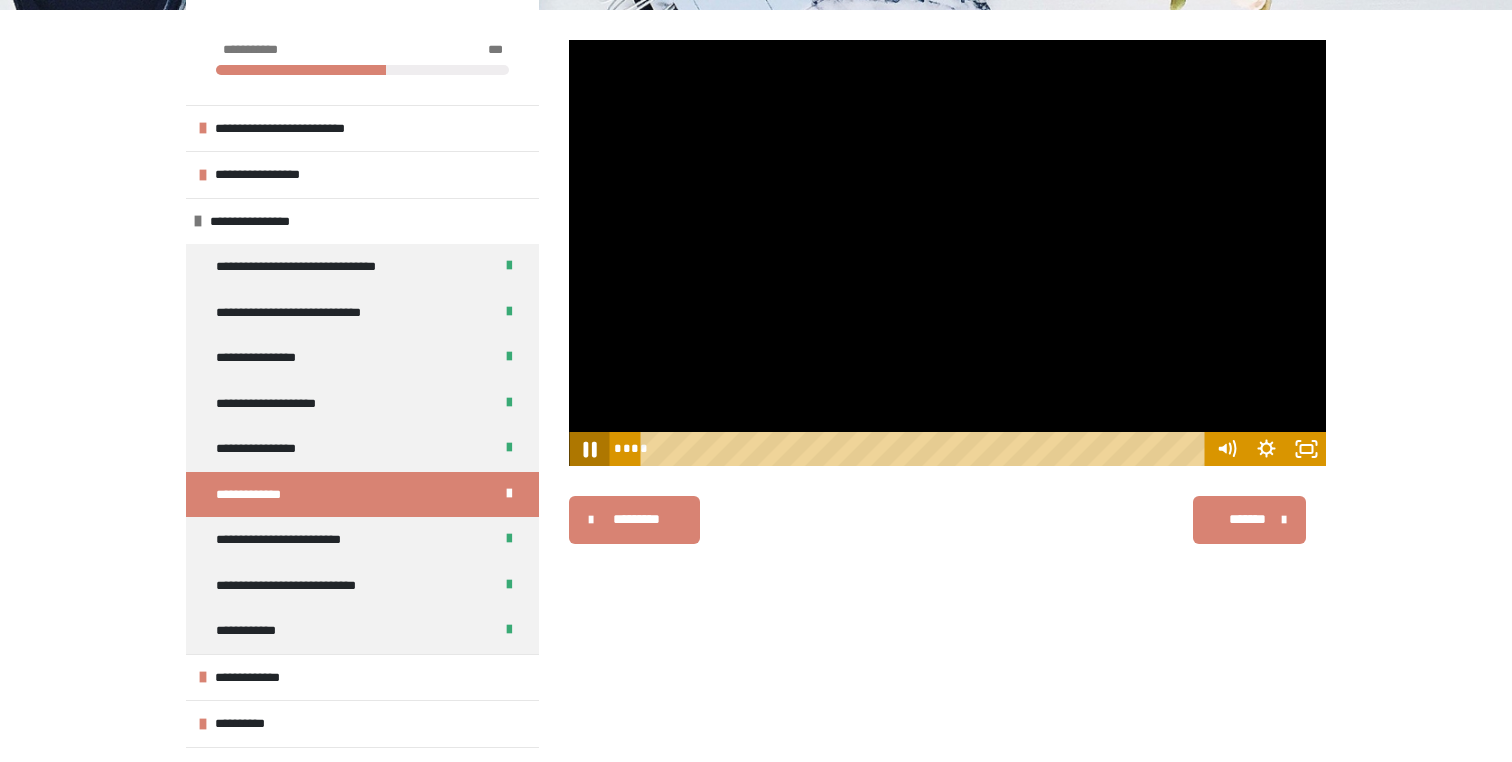 click 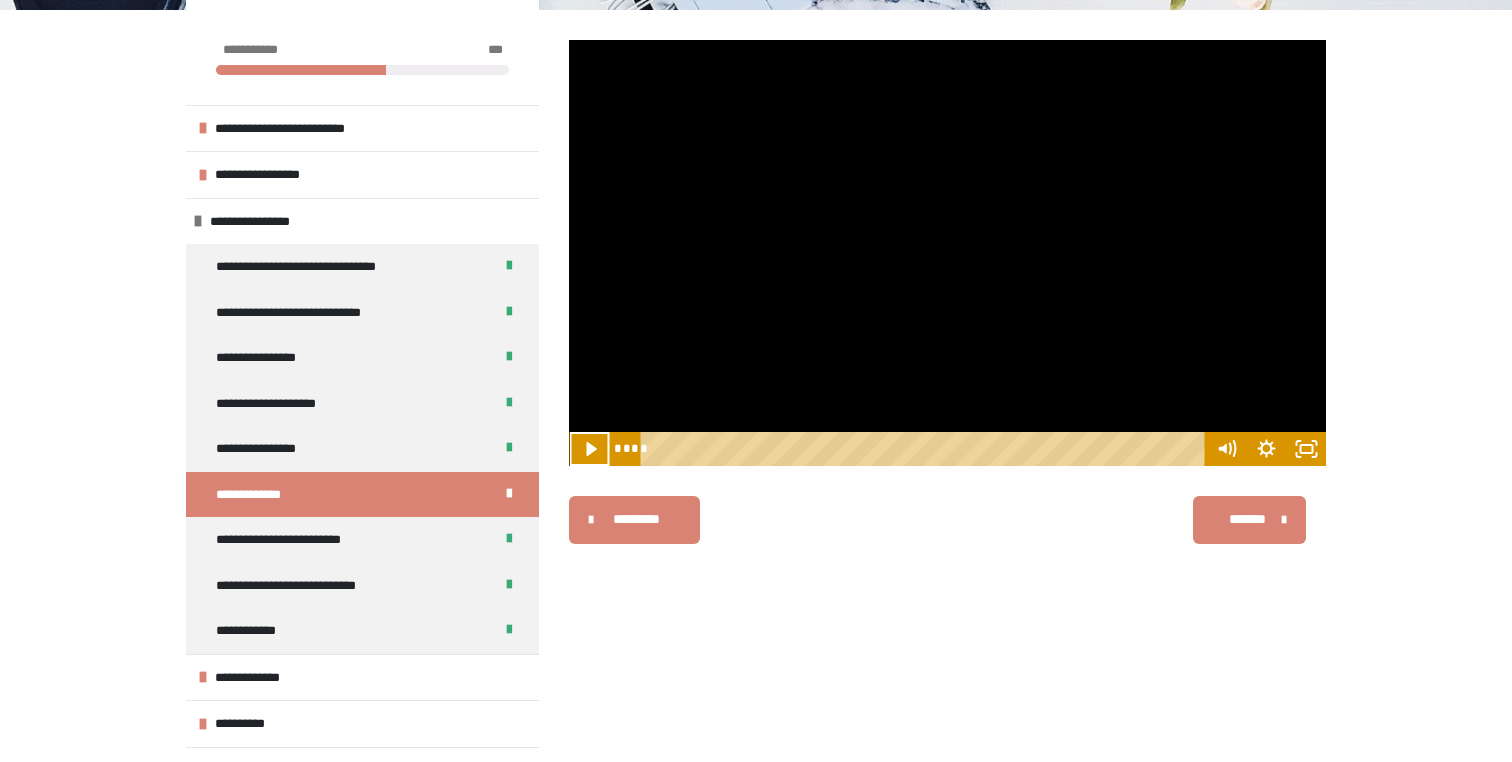 click at bounding box center [947, 253] 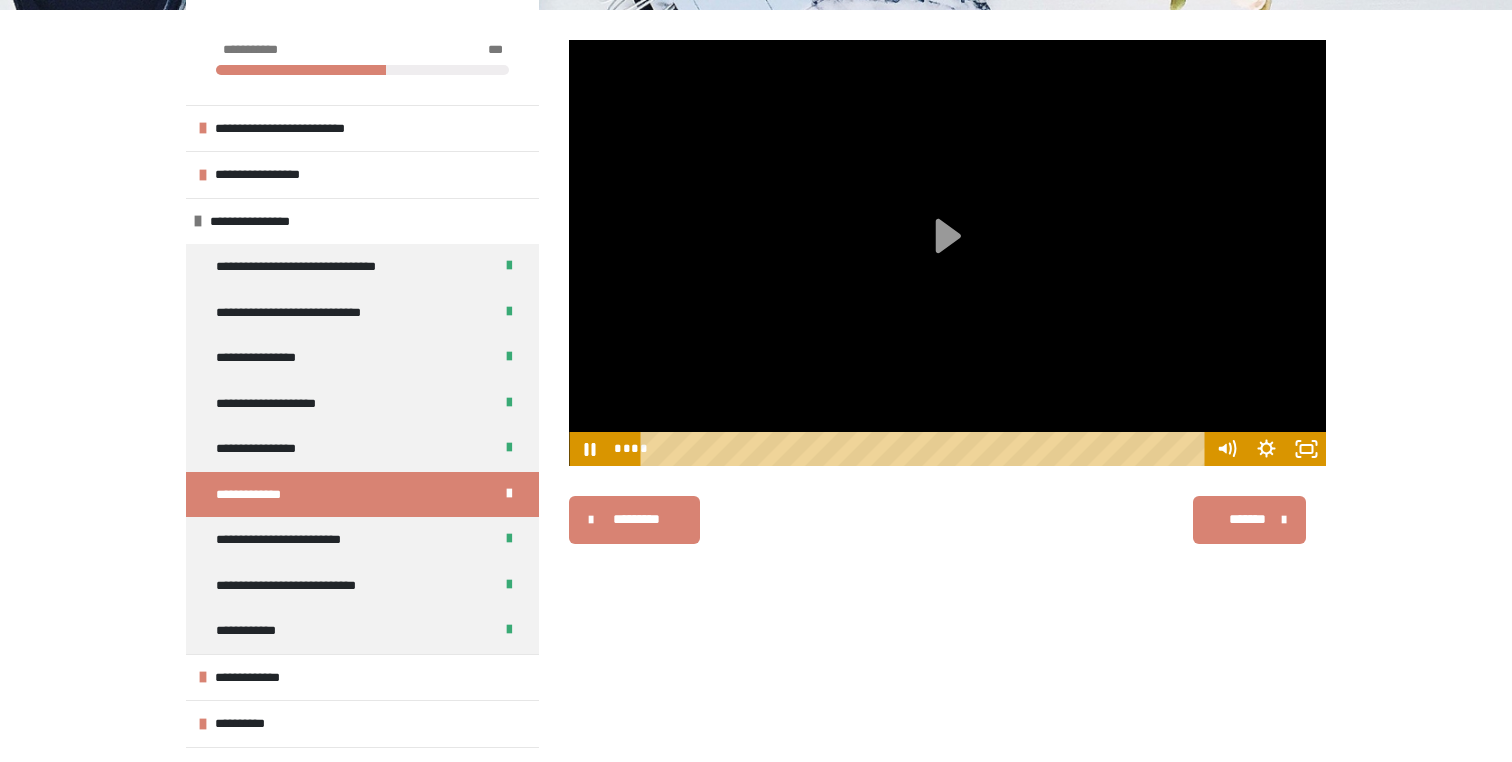 click at bounding box center [947, 253] 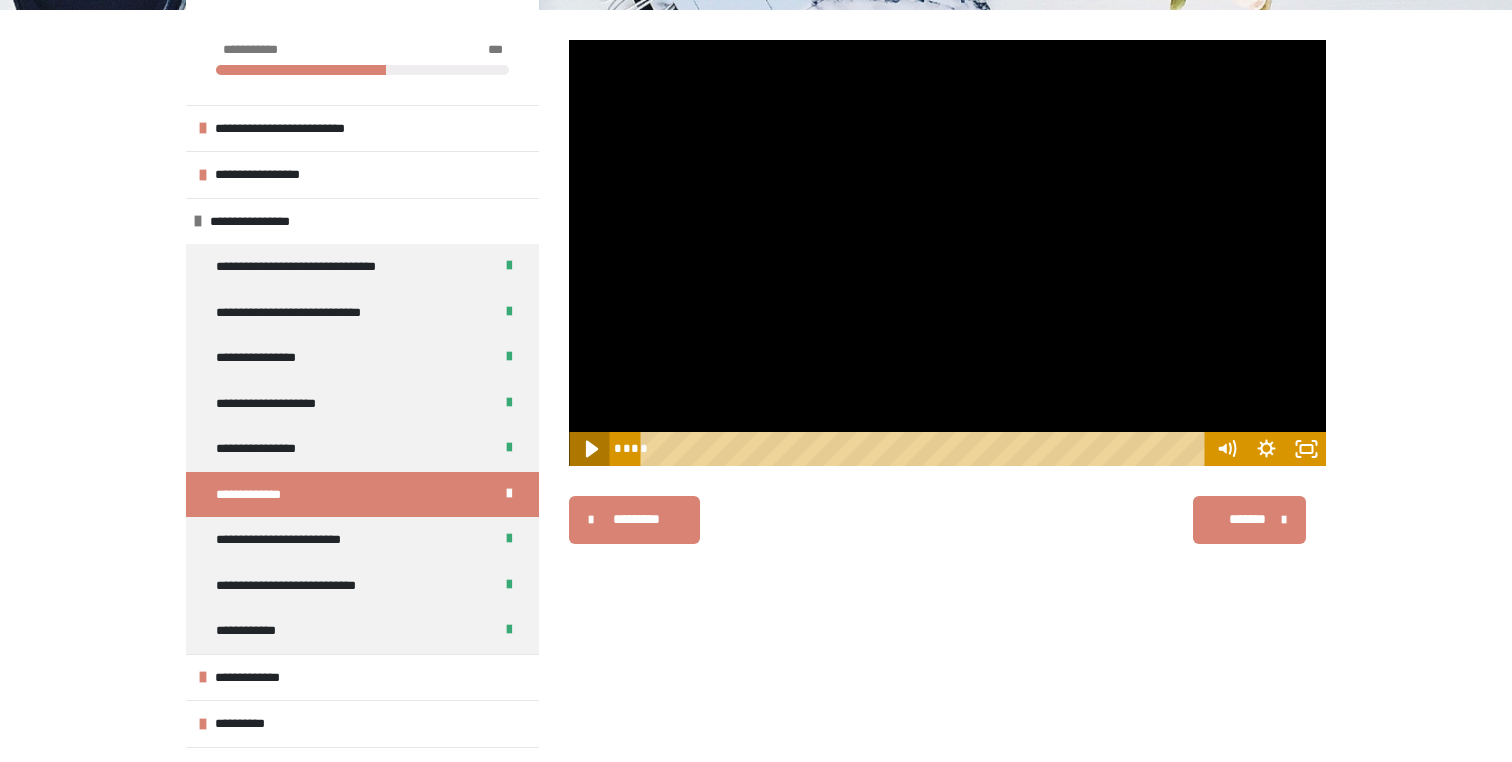click 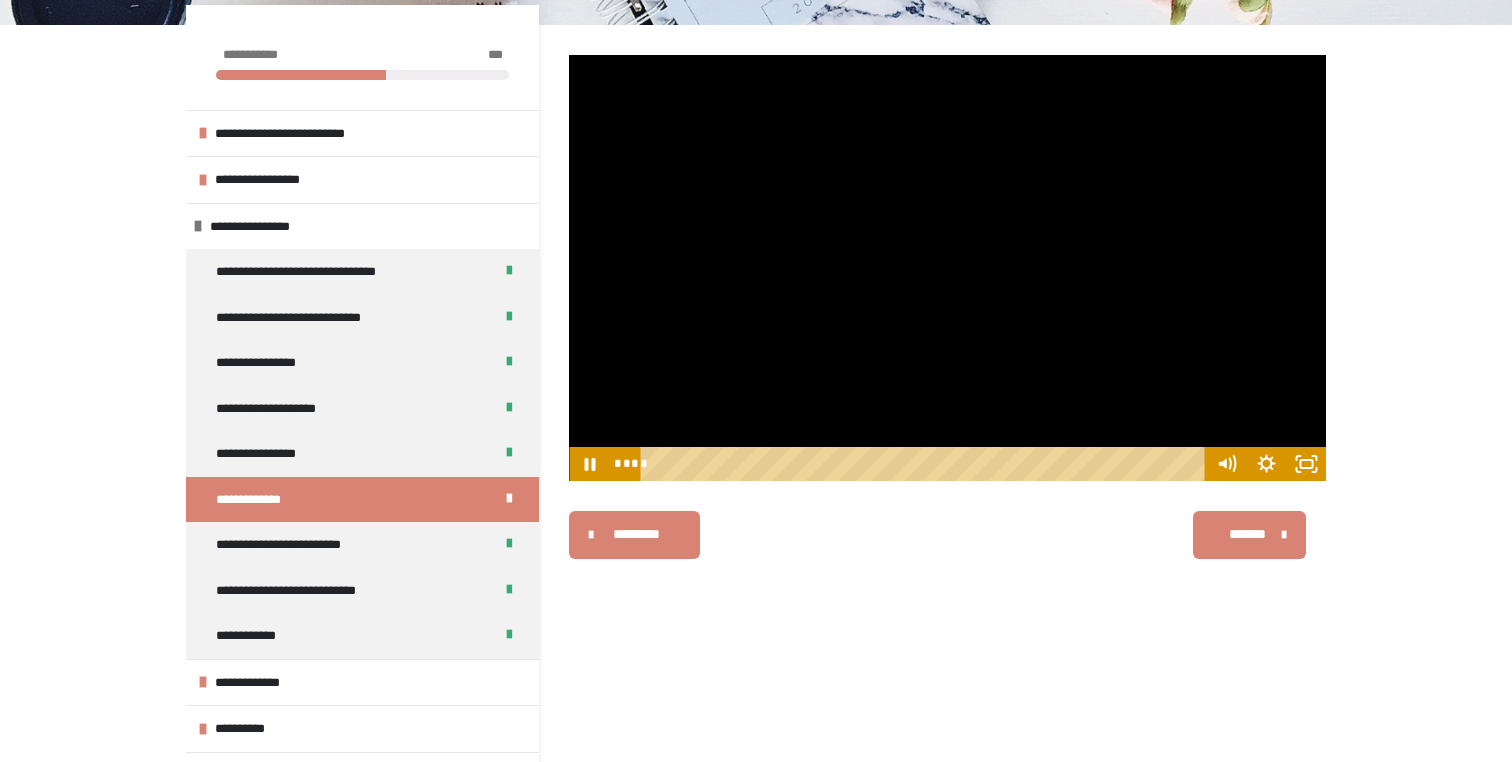 scroll, scrollTop: 257, scrollLeft: 0, axis: vertical 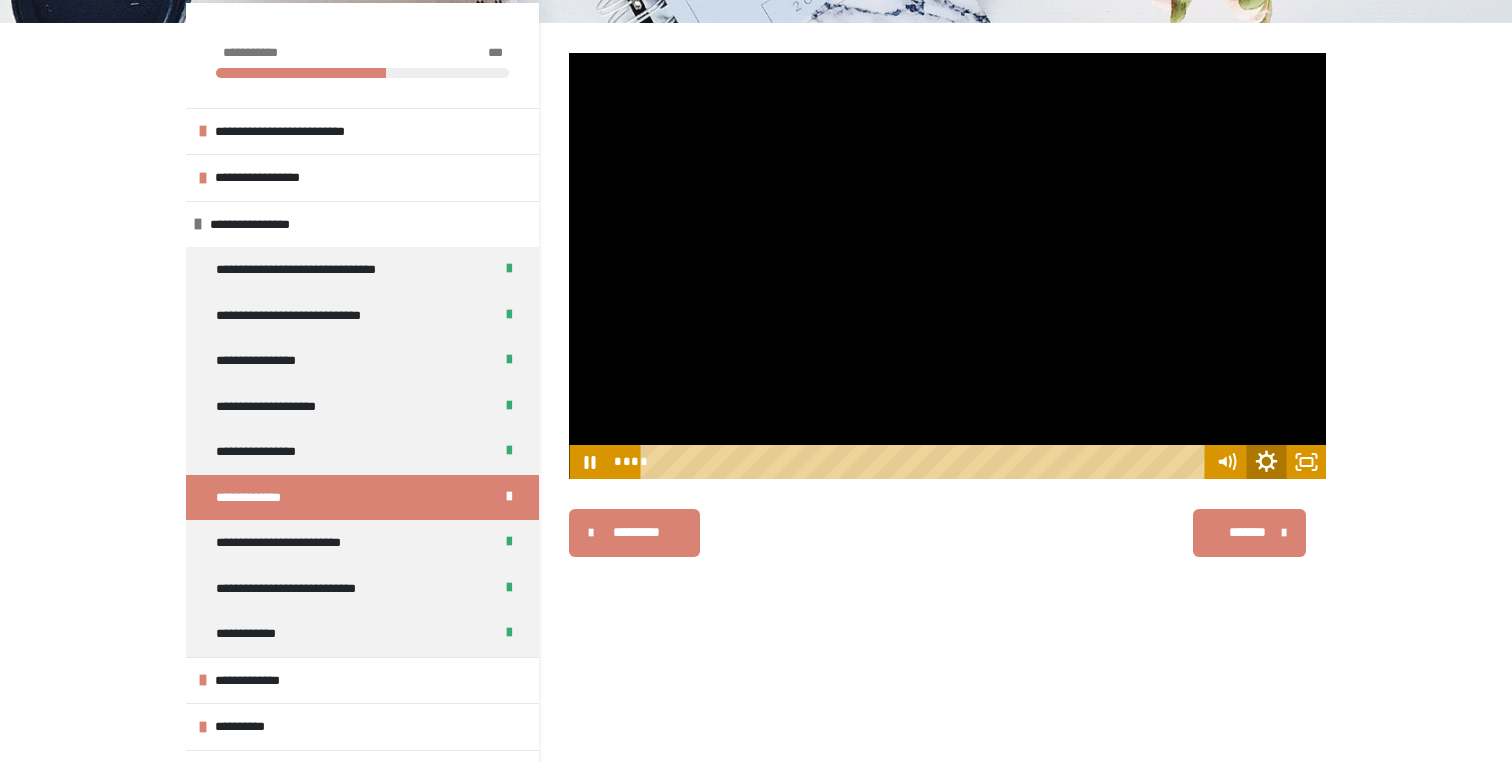 click 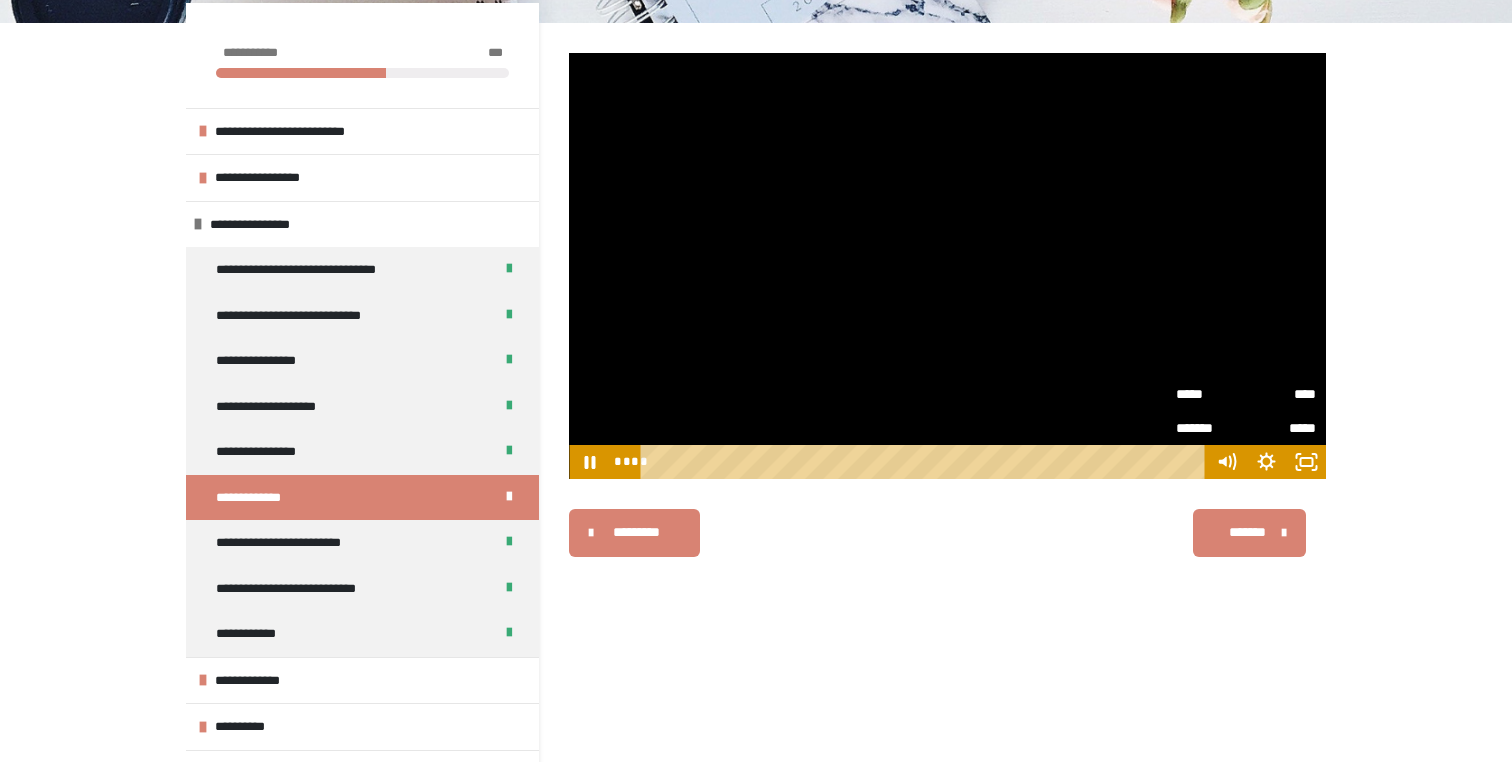 click on "*****" at bounding box center (1211, 387) 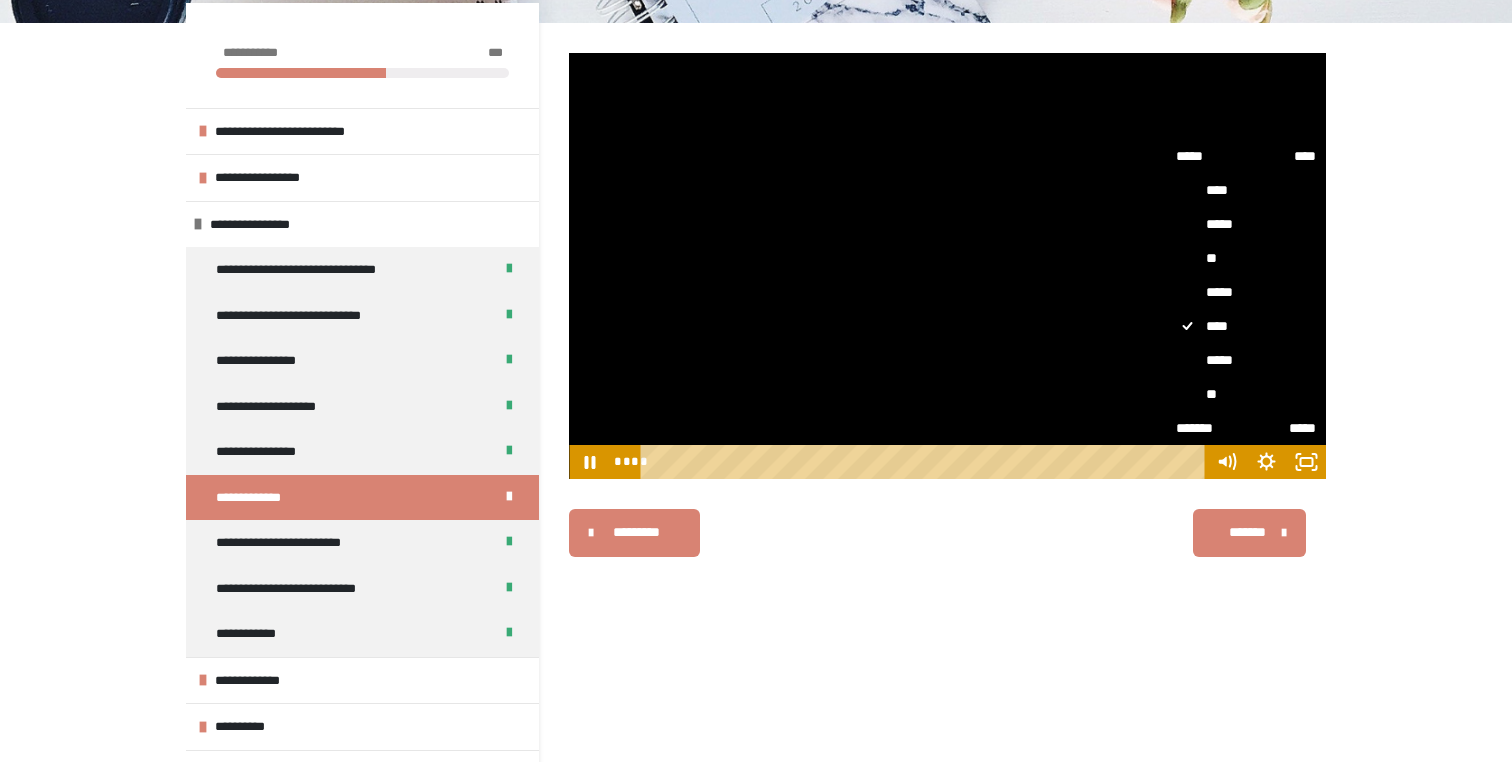 click on "*****" at bounding box center [1246, 360] 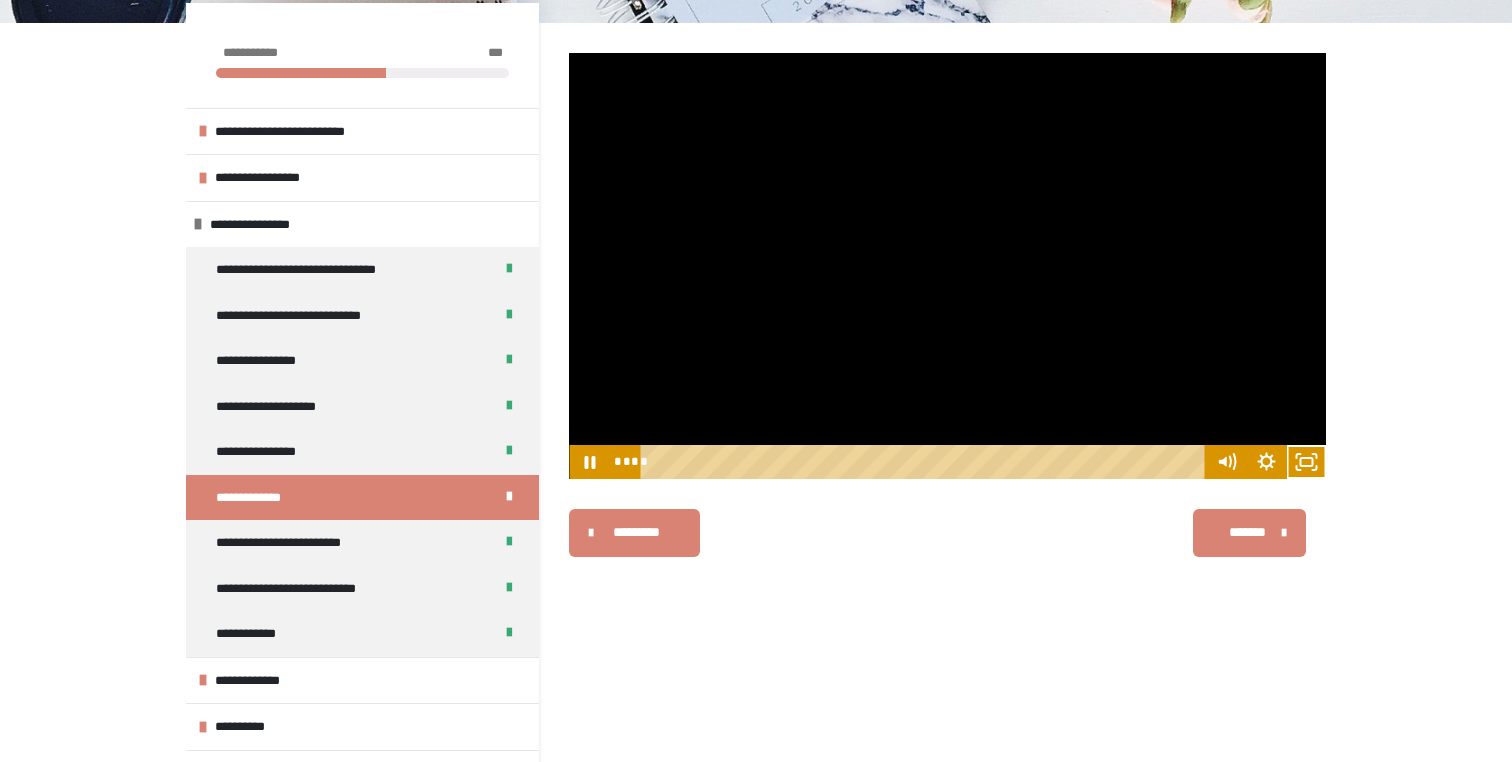 click on "**********" at bounding box center [947, 676] 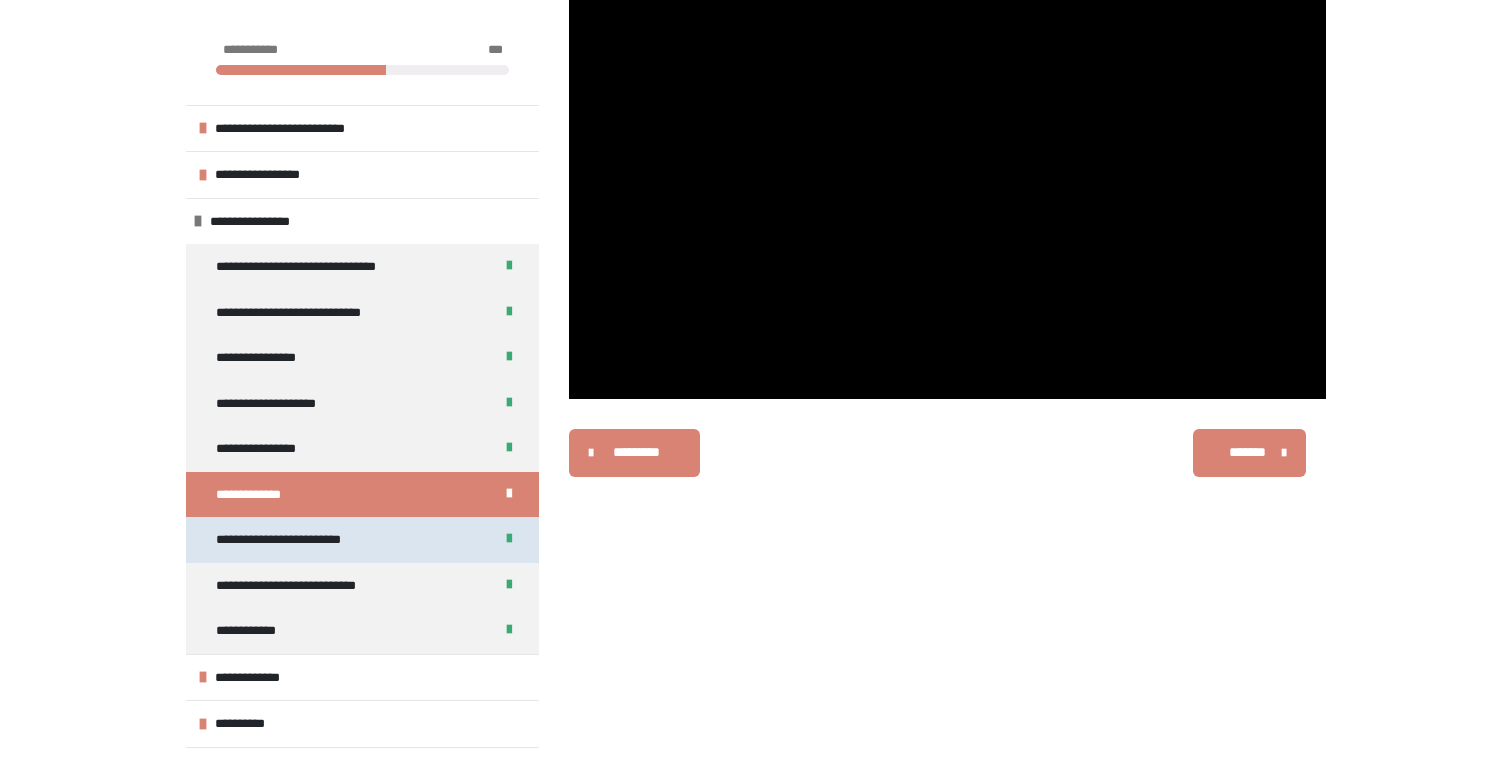 scroll, scrollTop: 340, scrollLeft: 0, axis: vertical 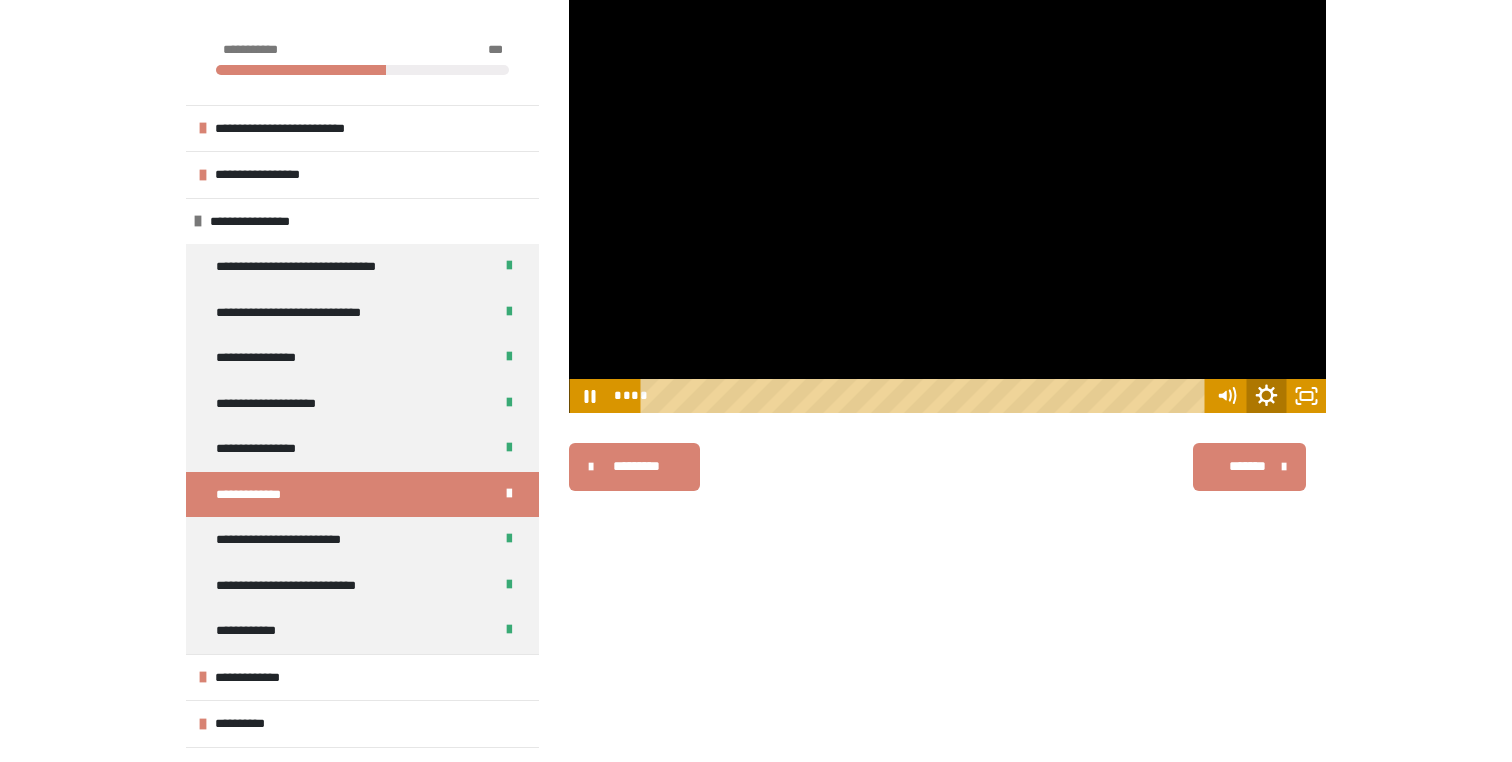 click 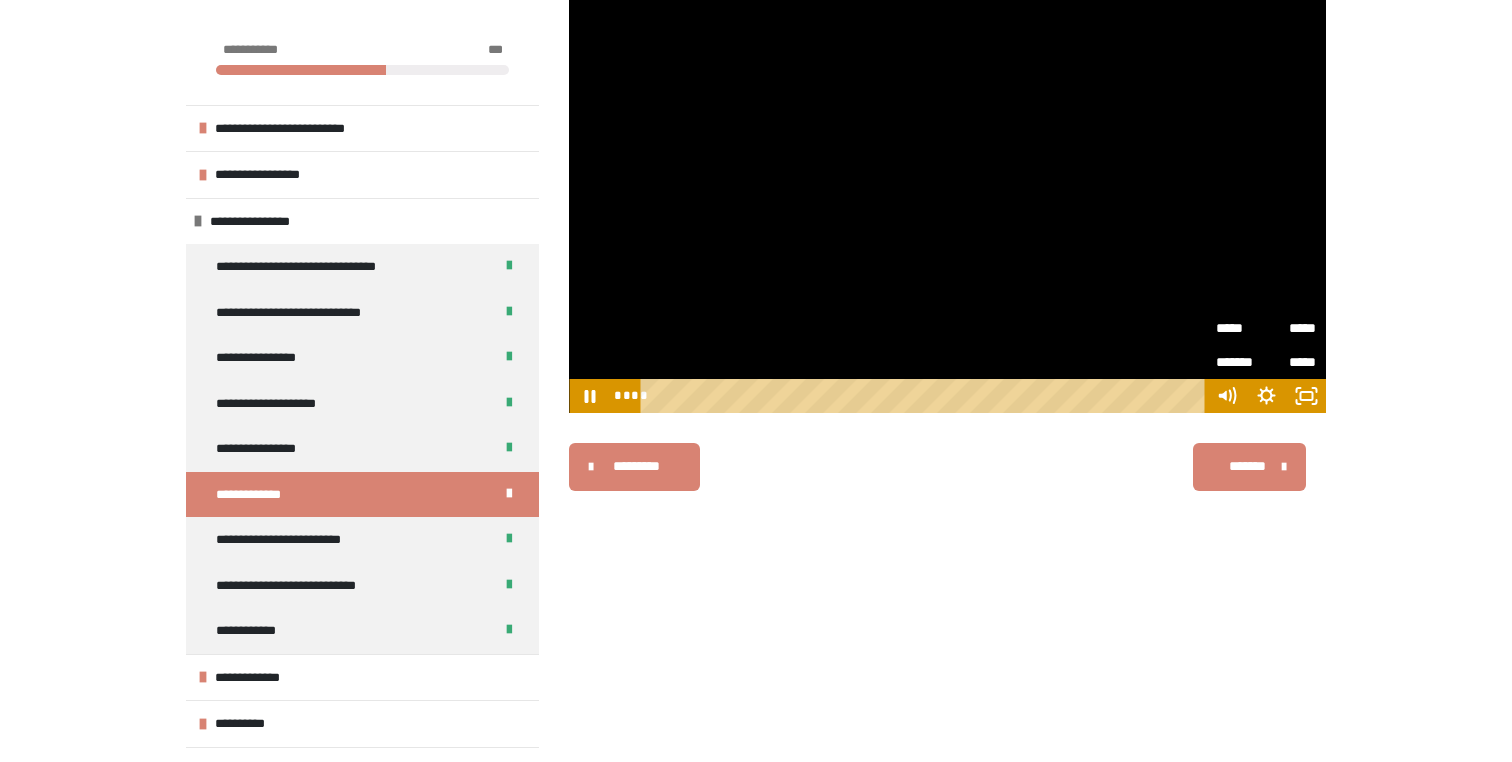 click on "*****" at bounding box center [1241, 321] 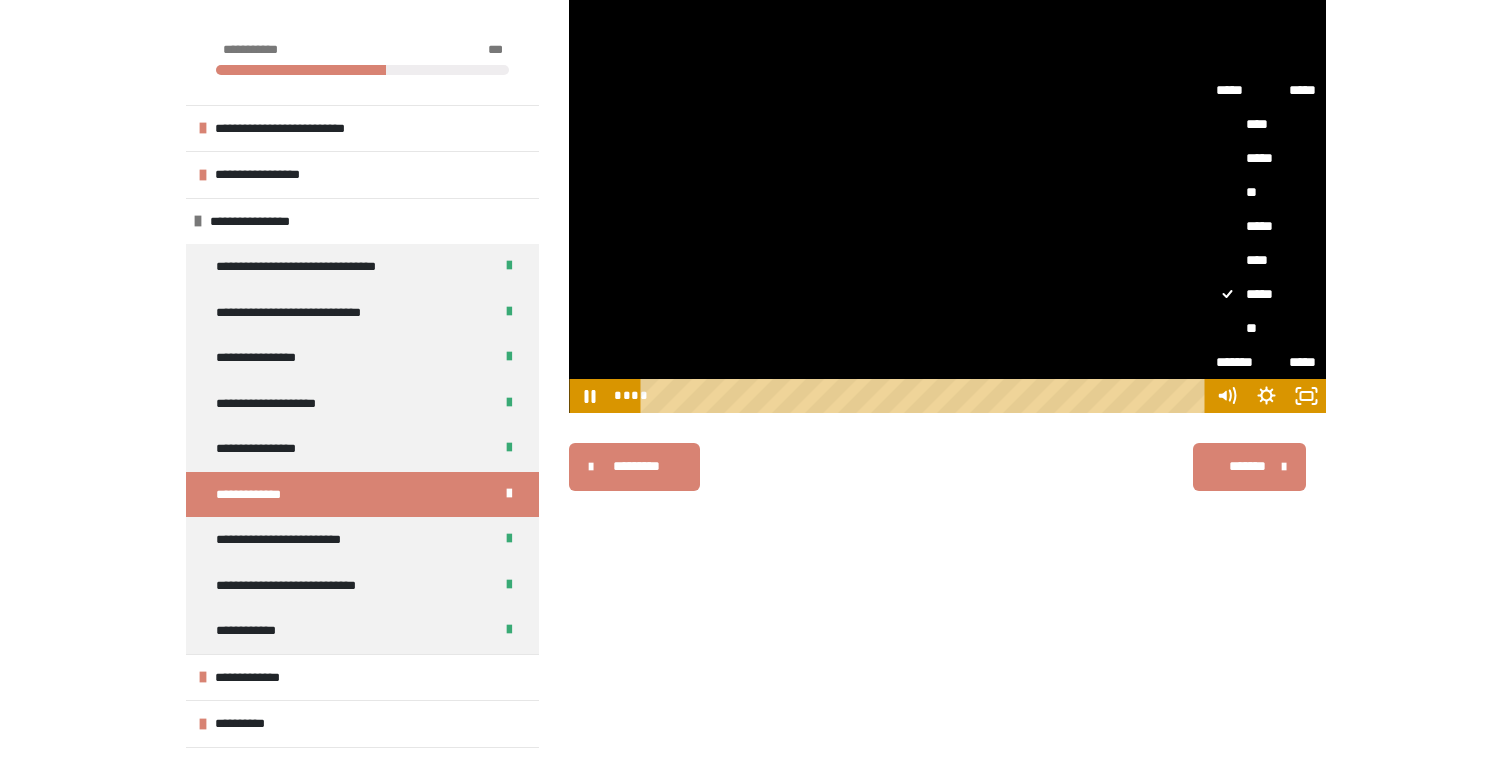 click on "**" at bounding box center (1266, 328) 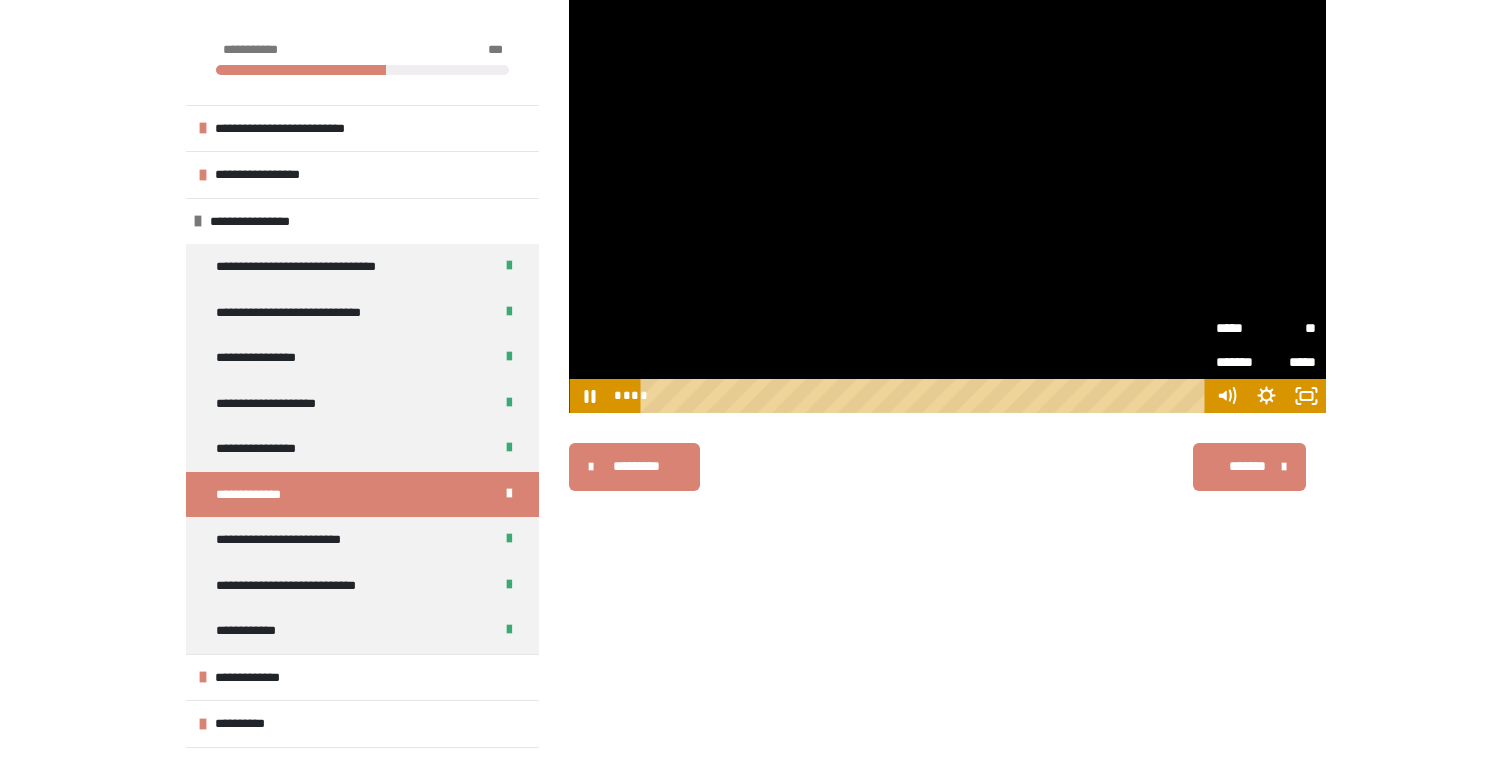 click on "**********" at bounding box center (947, 368) 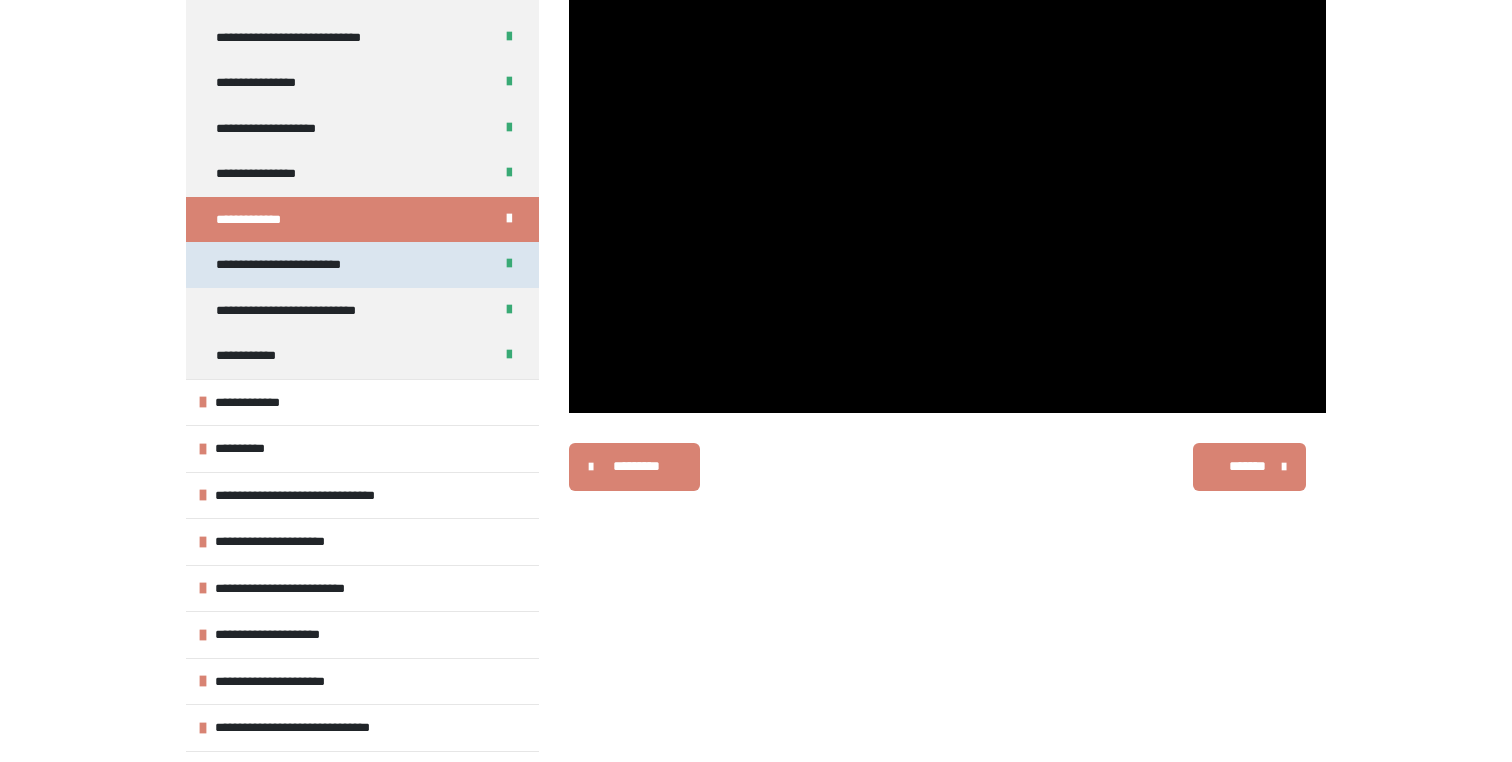 scroll, scrollTop: 276, scrollLeft: 0, axis: vertical 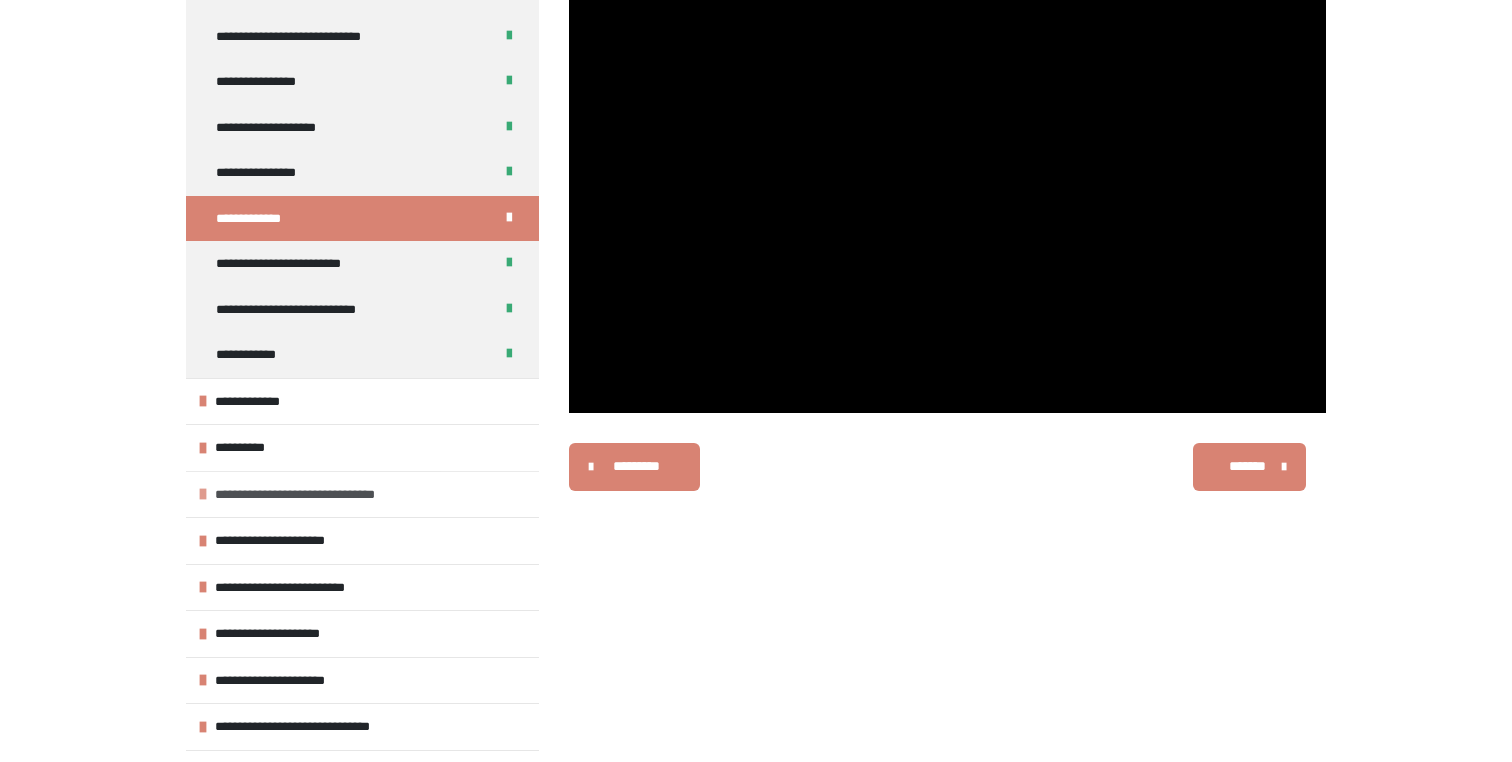 click at bounding box center (203, 494) 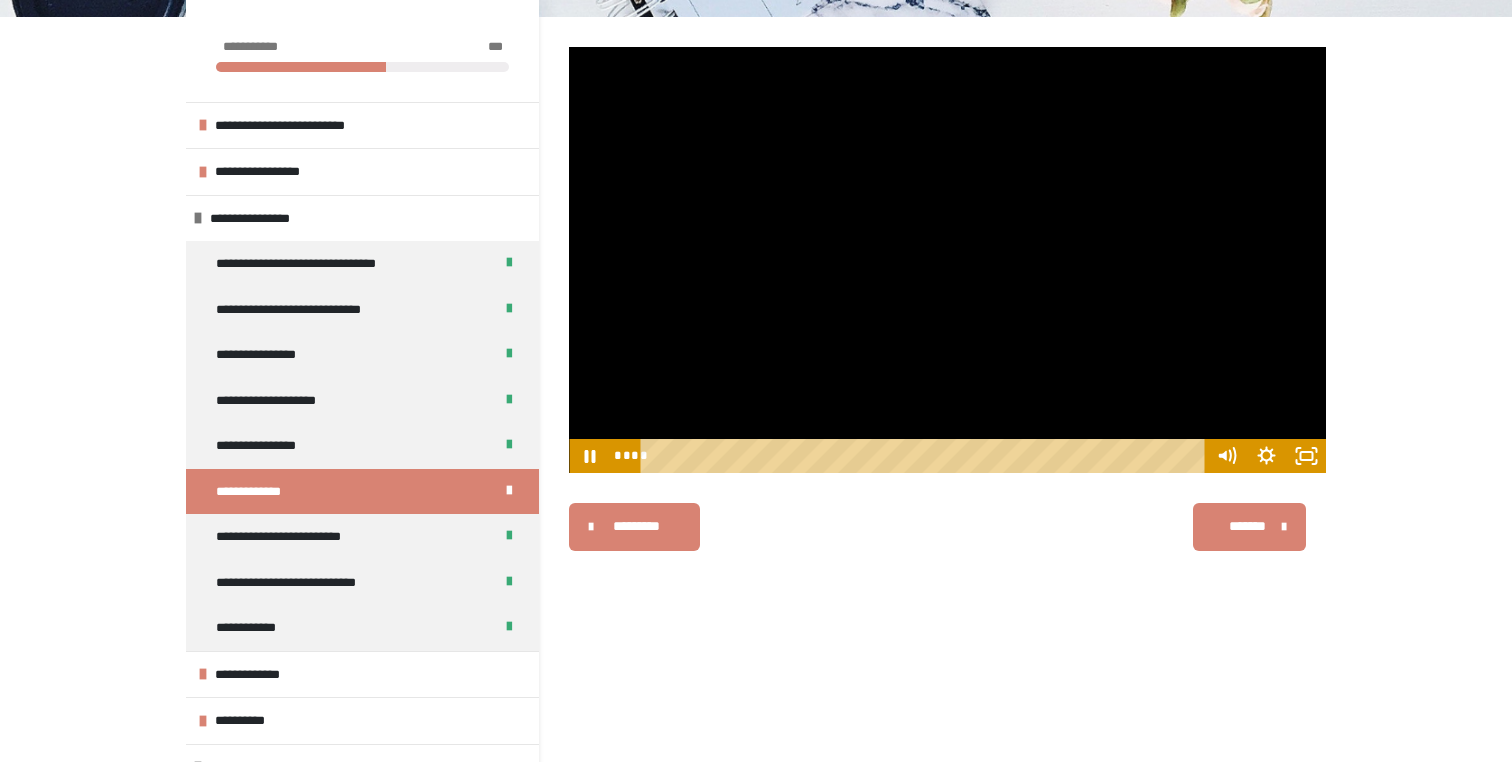 scroll, scrollTop: 218, scrollLeft: 0, axis: vertical 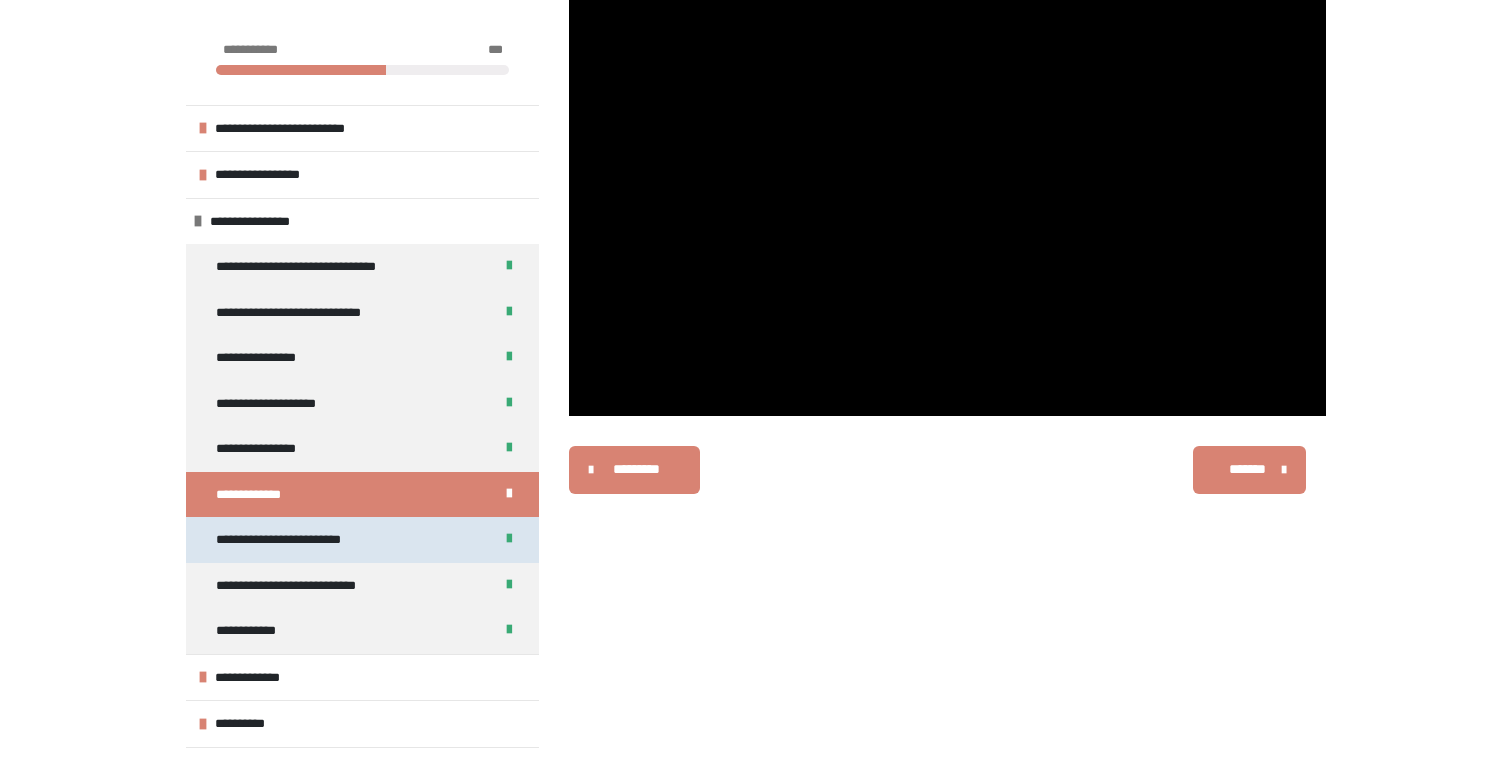 click on "**********" at bounding box center [298, 540] 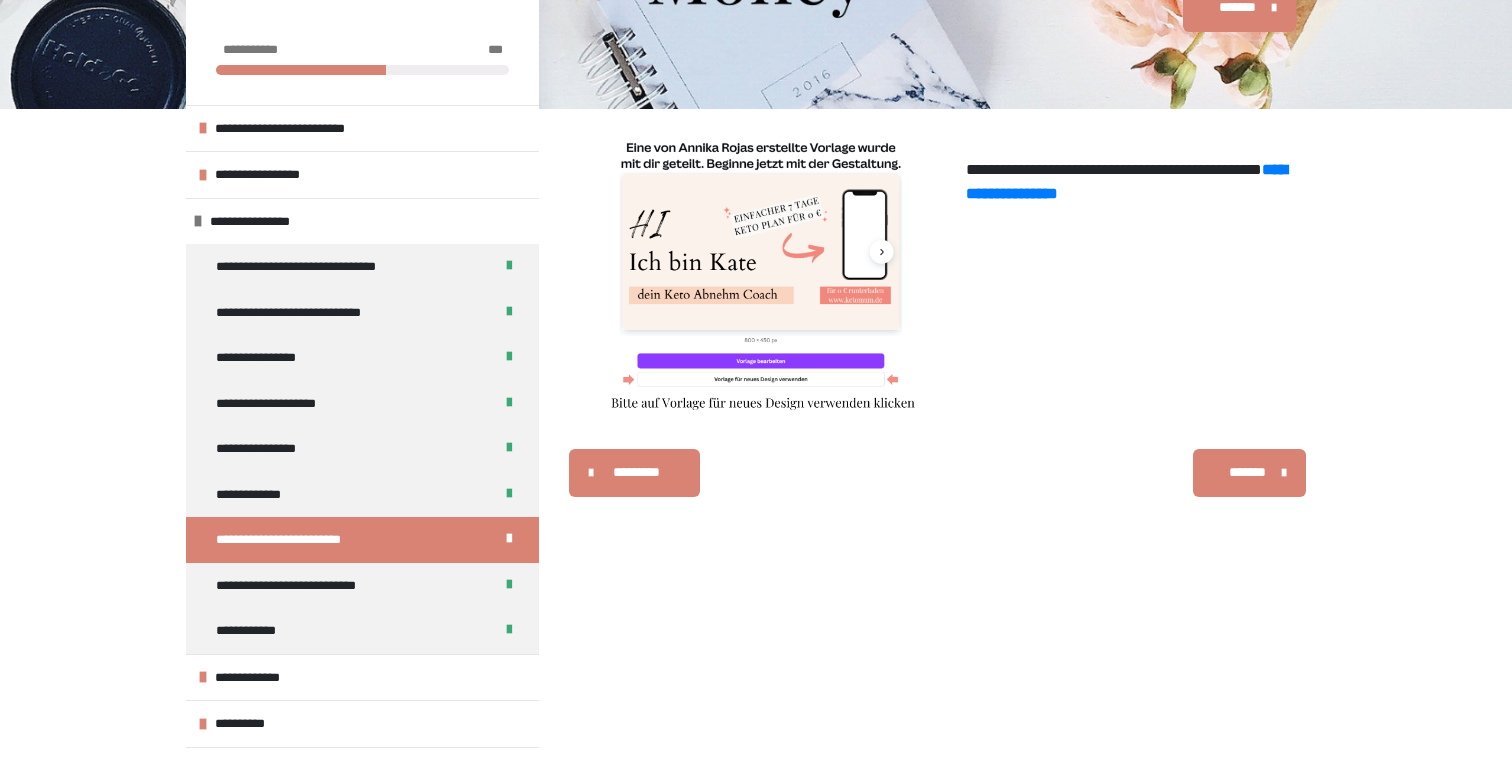 scroll, scrollTop: 155, scrollLeft: 0, axis: vertical 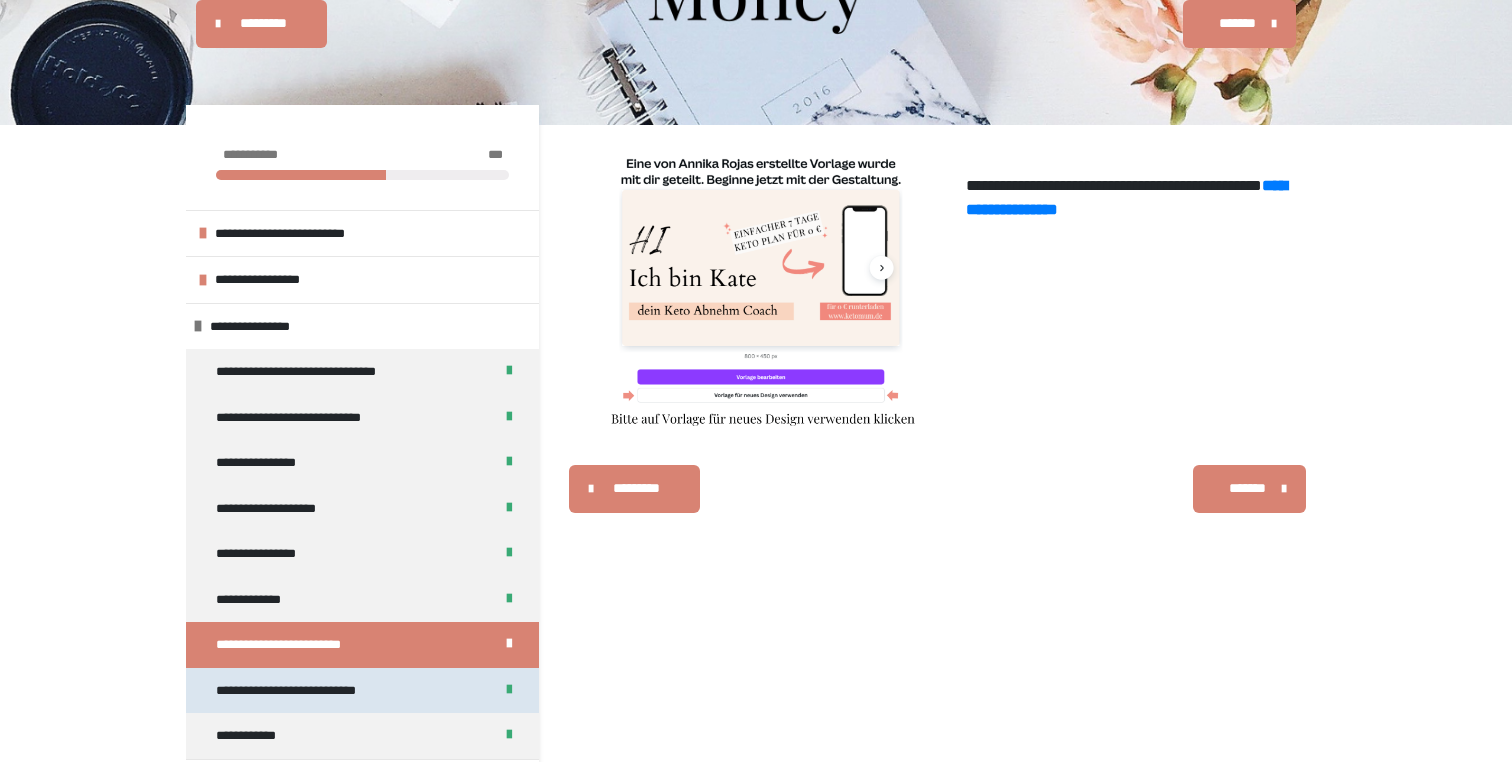 click on "**********" at bounding box center [307, 691] 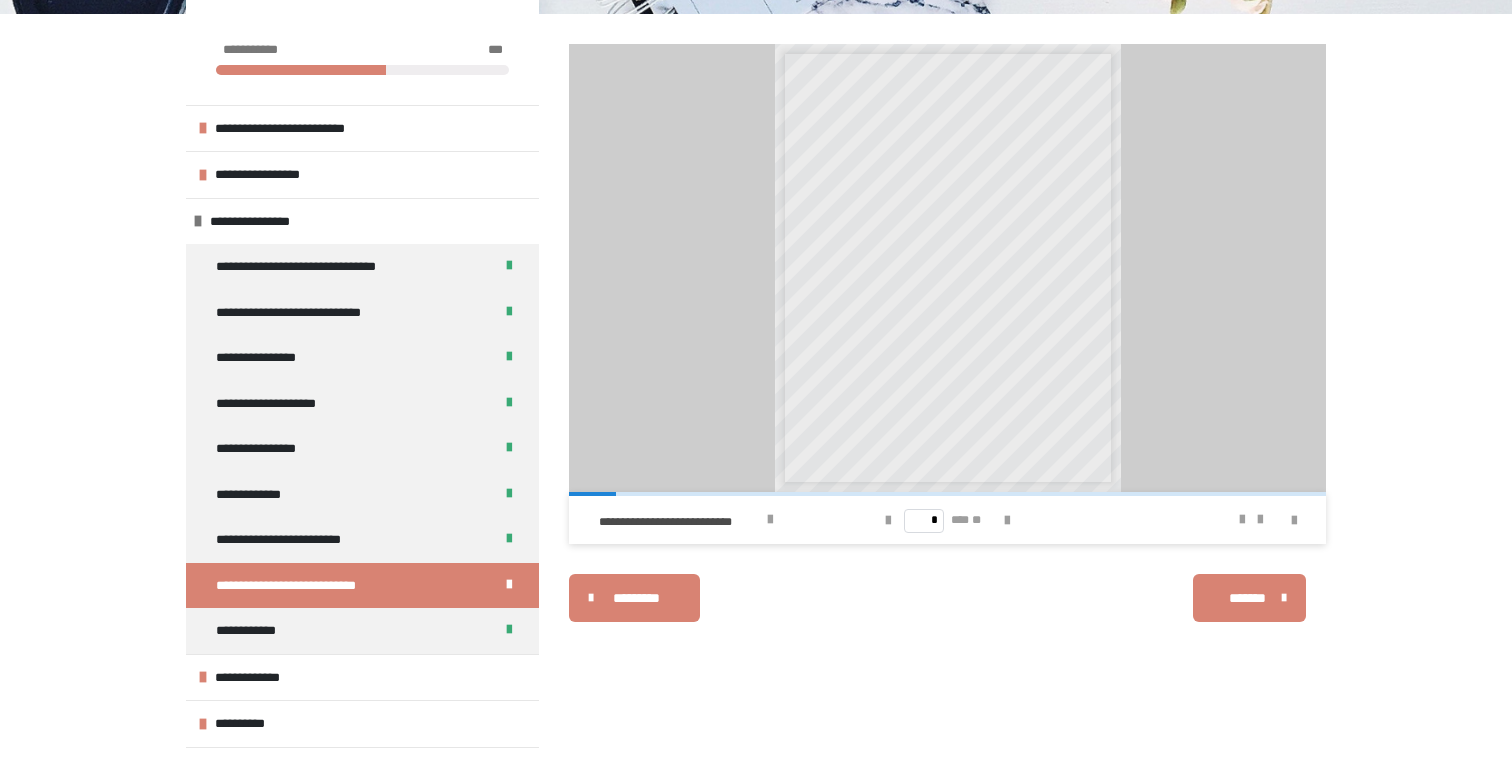 scroll, scrollTop: 263, scrollLeft: 0, axis: vertical 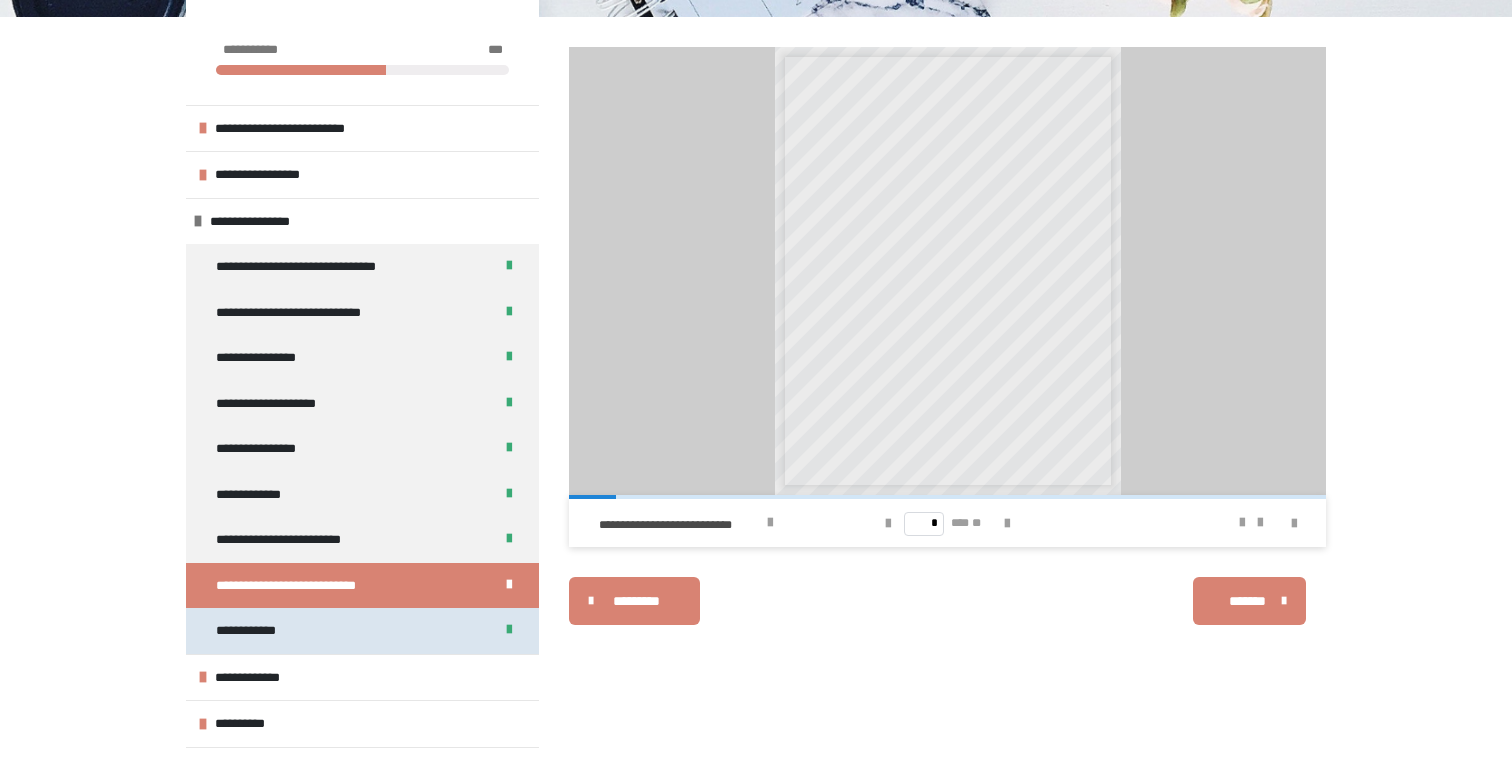 click on "**********" at bounding box center [362, 631] 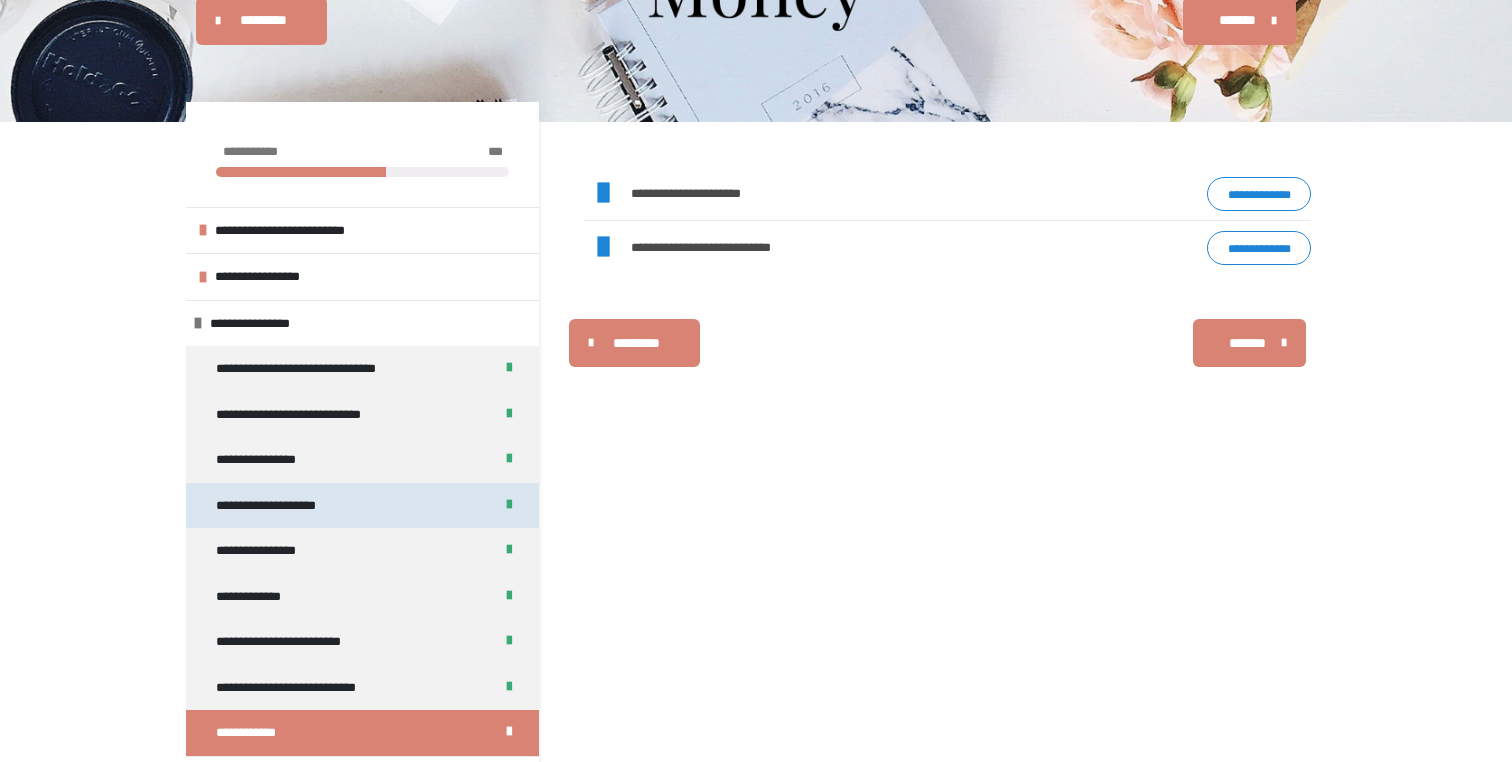 scroll, scrollTop: 340, scrollLeft: 0, axis: vertical 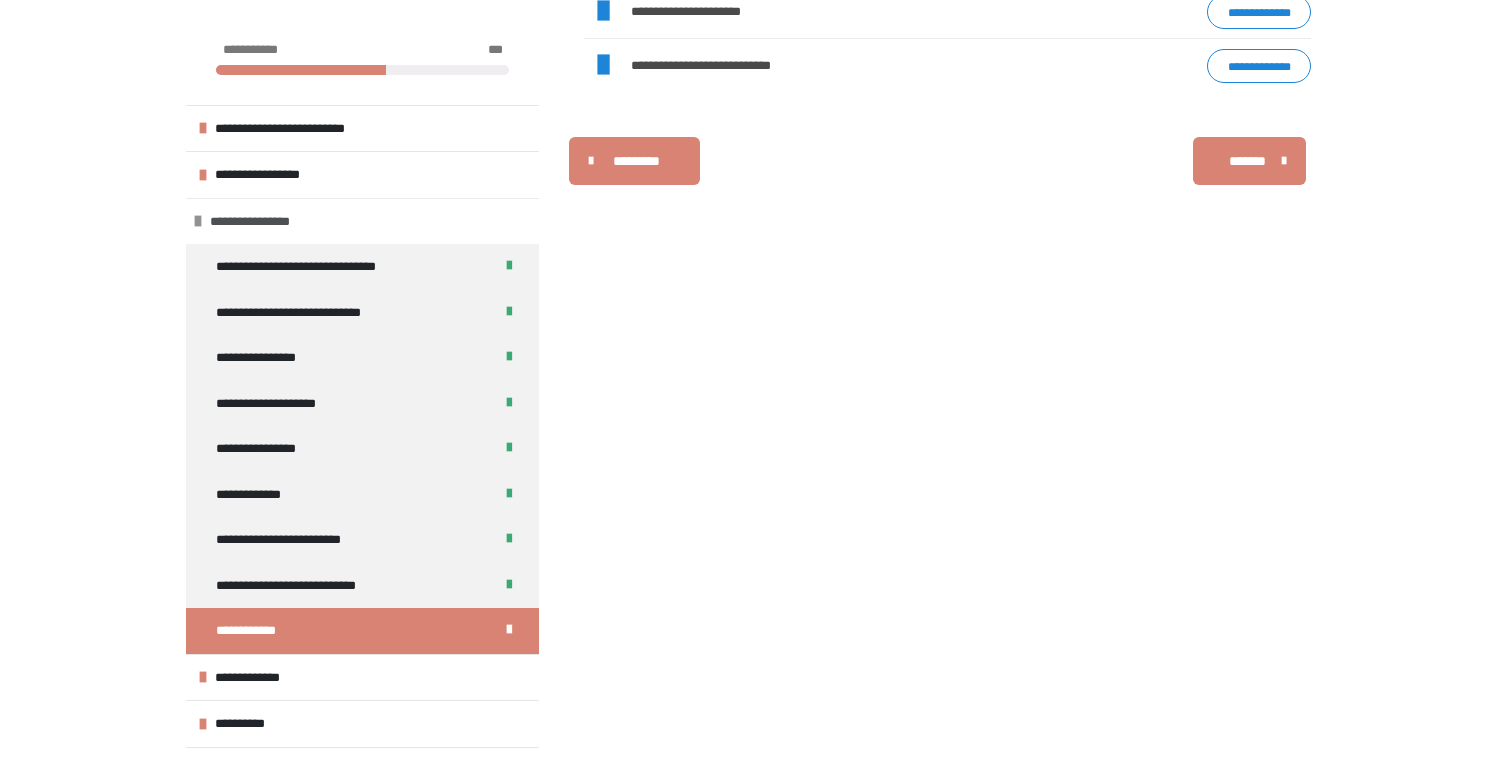 click at bounding box center [198, 221] 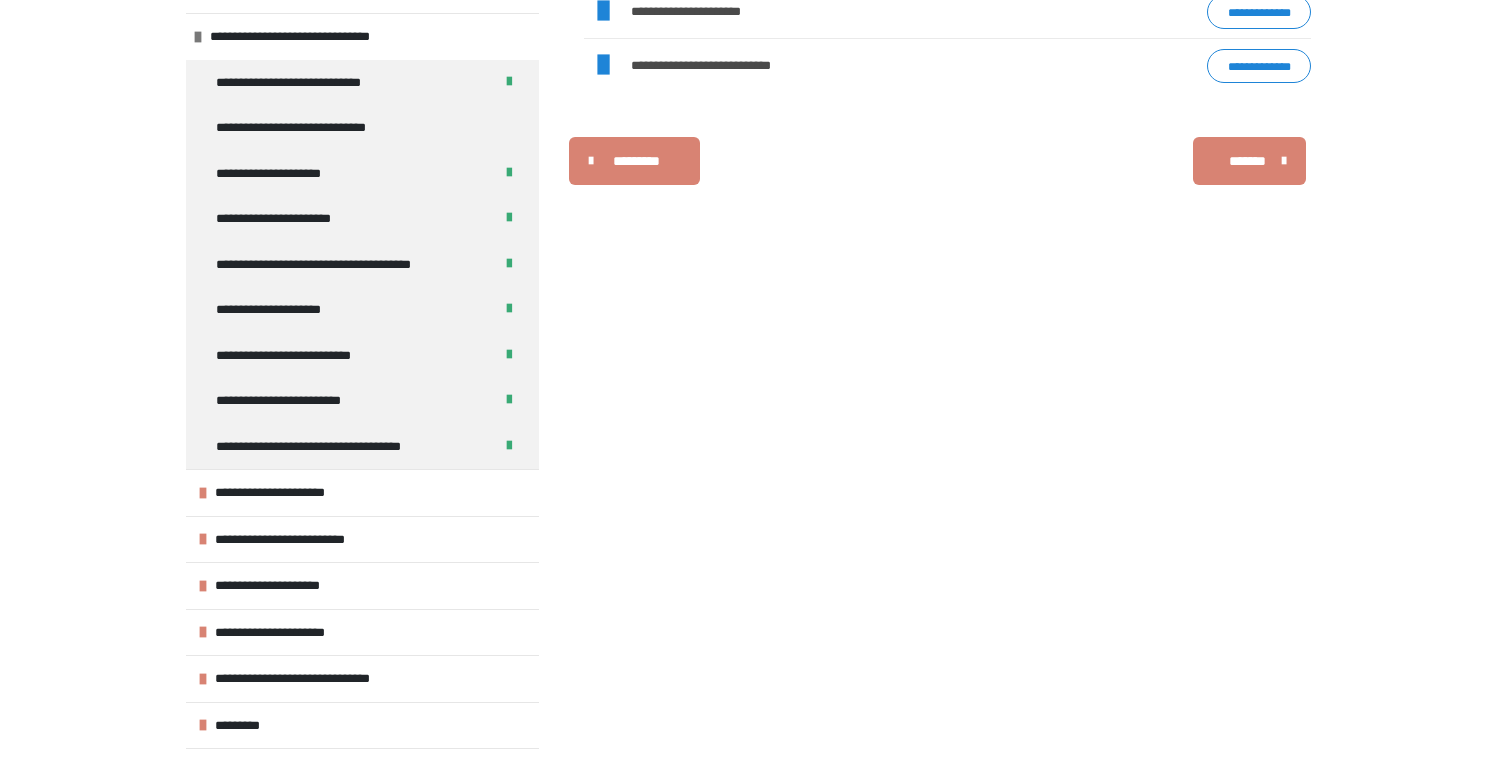 scroll, scrollTop: 237, scrollLeft: 0, axis: vertical 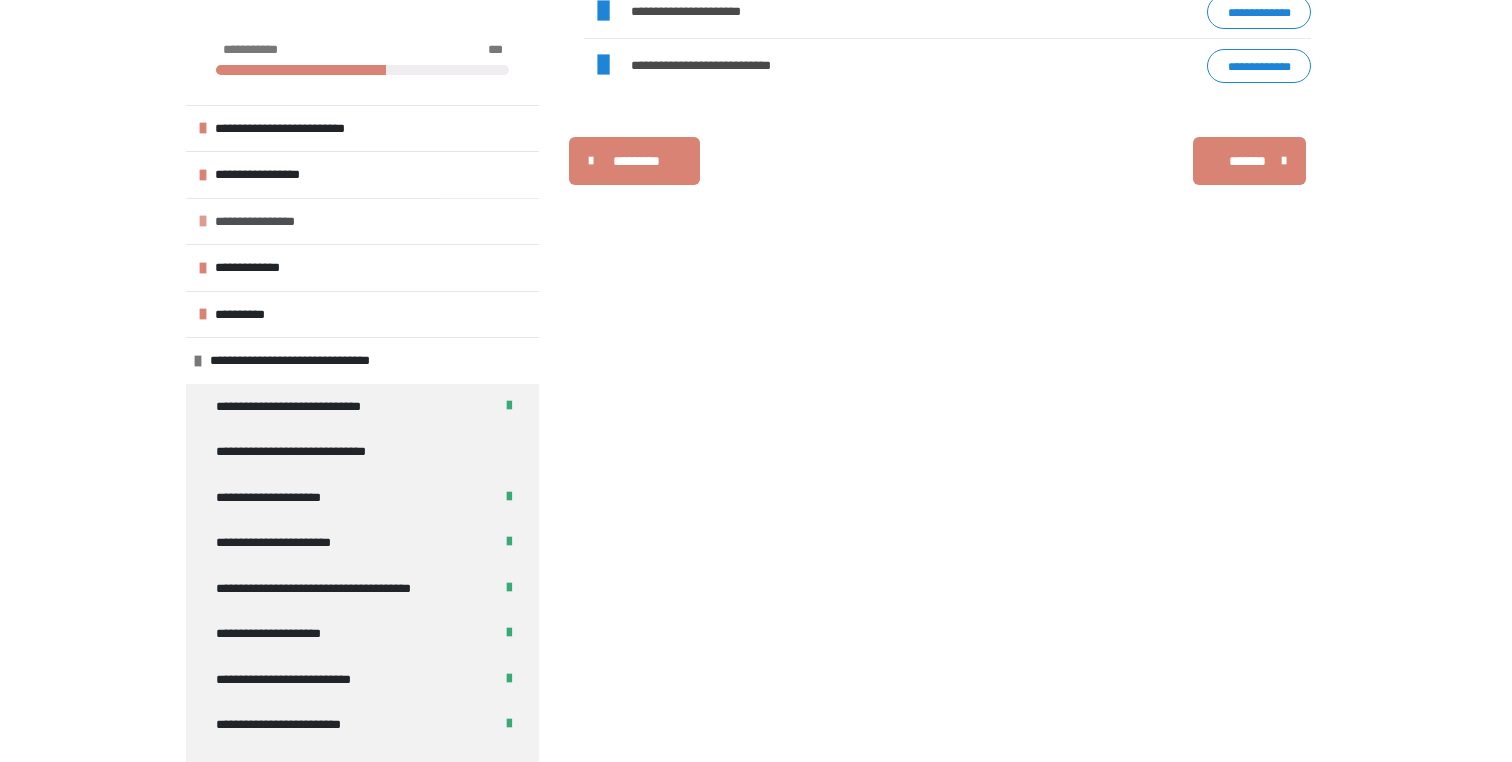 click on "**********" at bounding box center [265, 222] 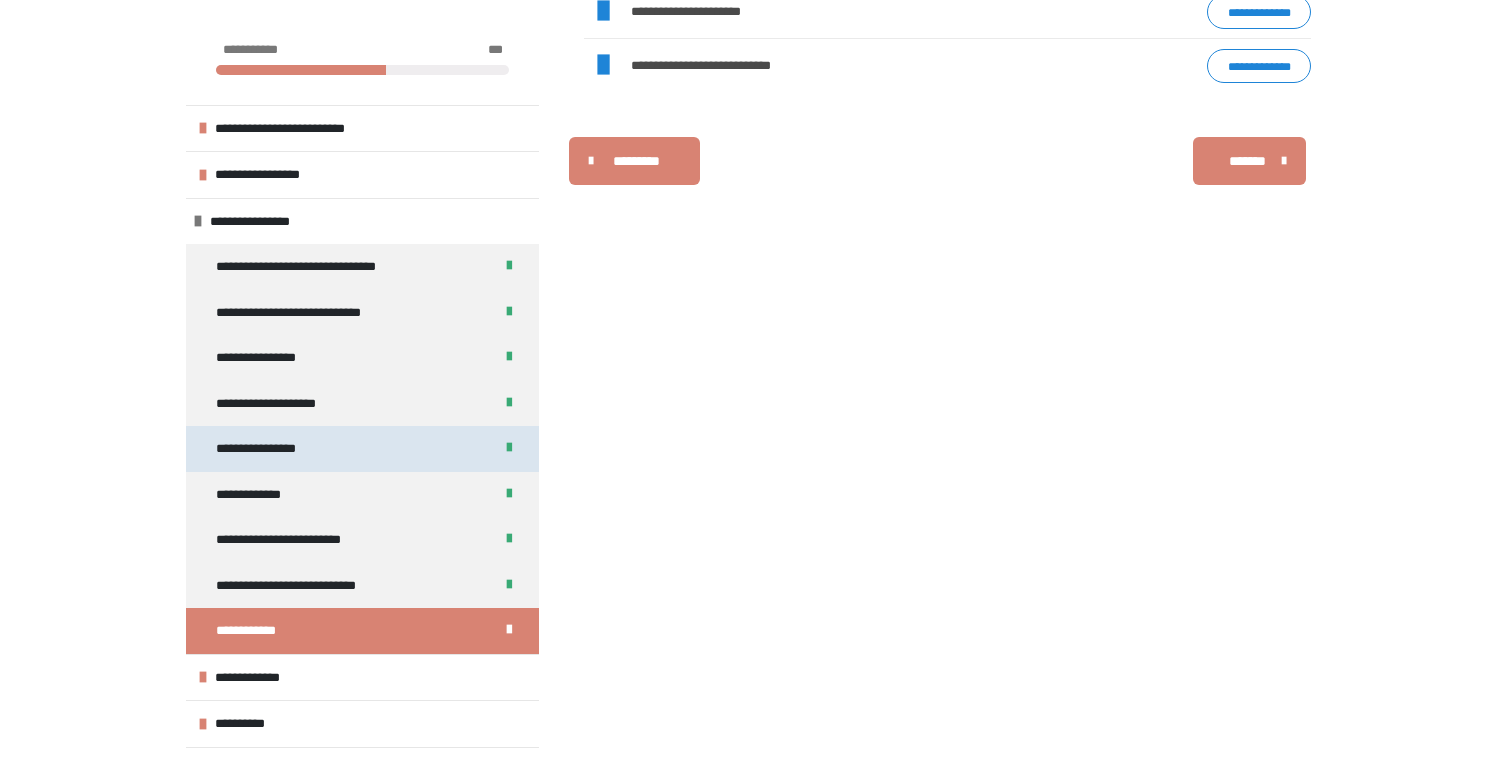 click on "**********" at bounding box center (273, 449) 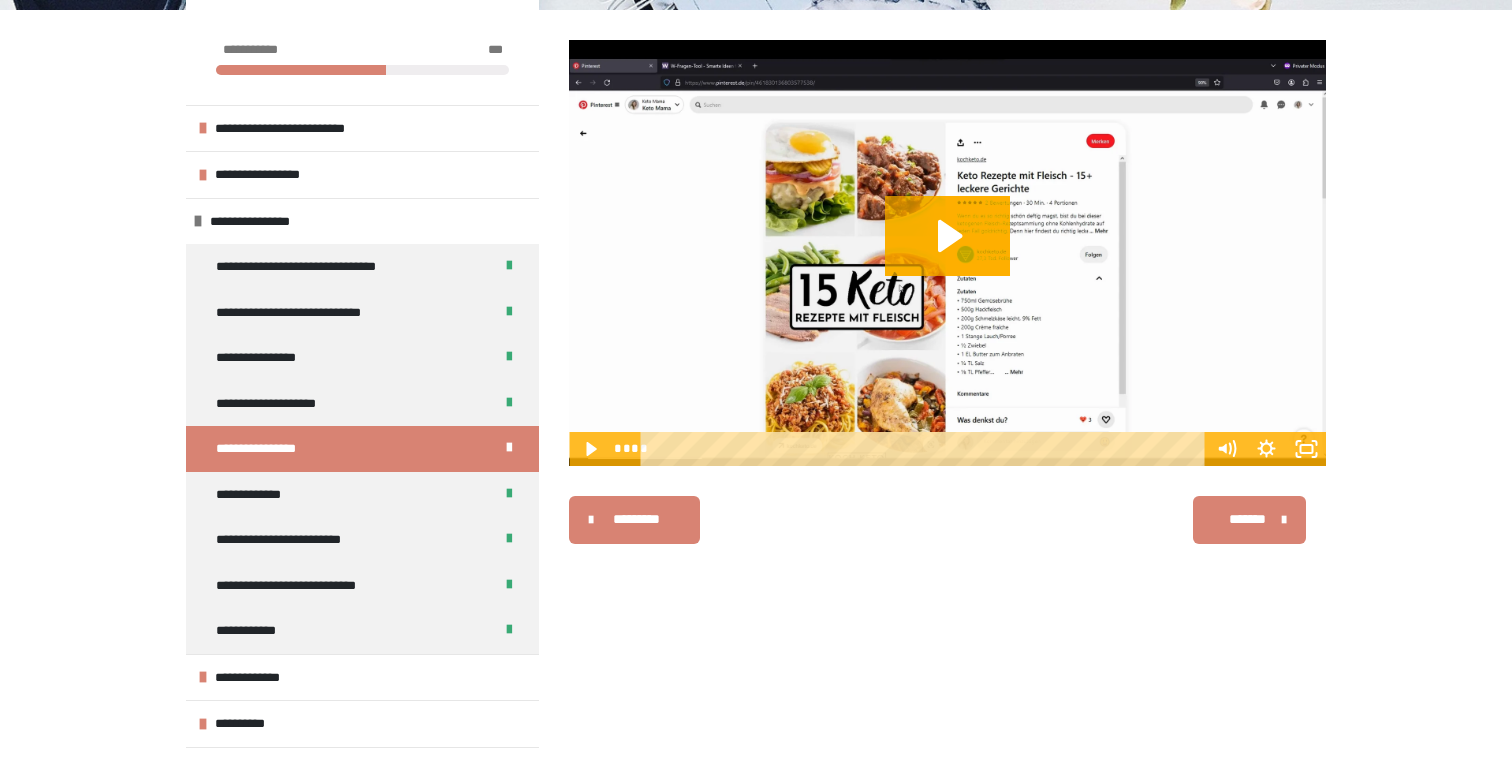scroll, scrollTop: 165, scrollLeft: 0, axis: vertical 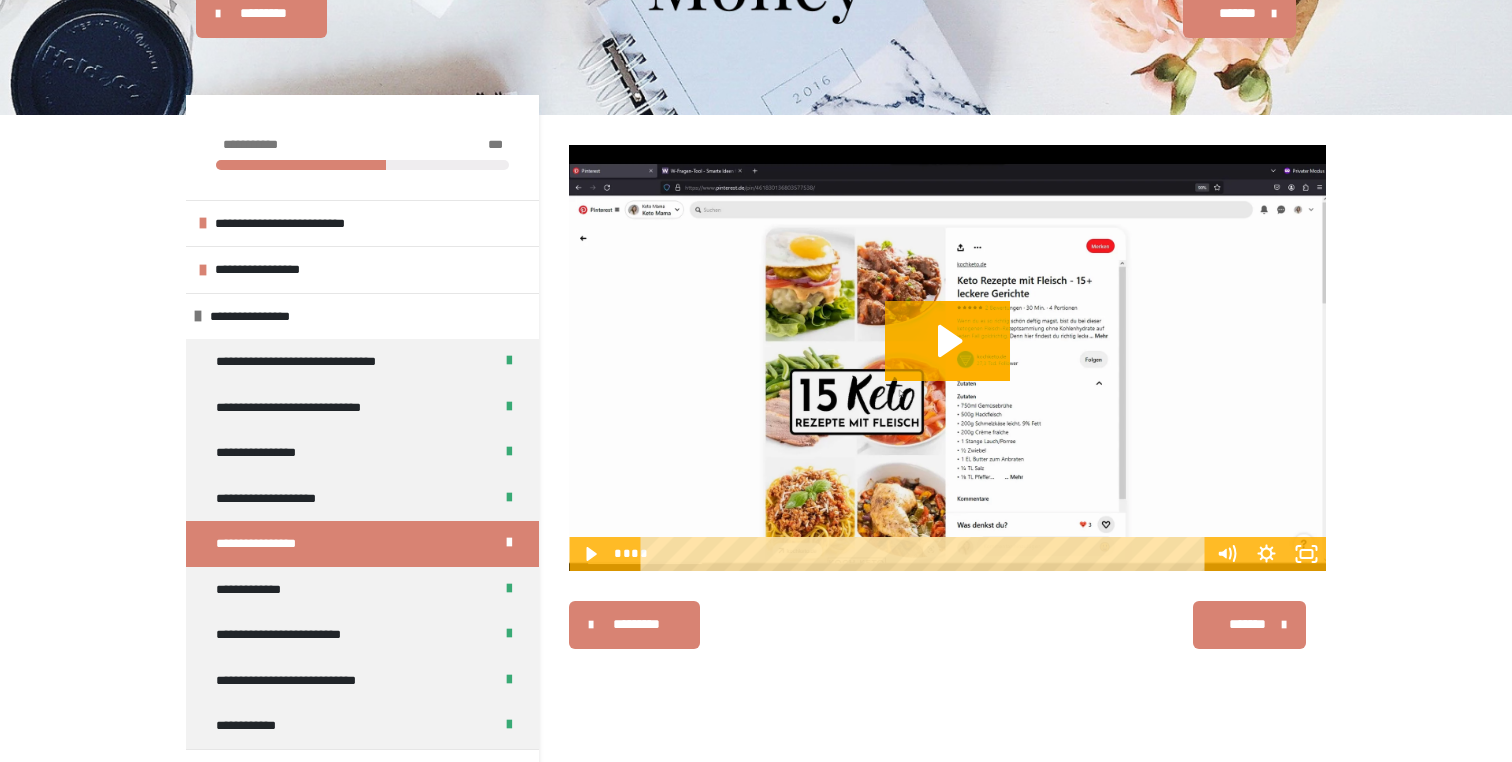 click at bounding box center (947, 358) 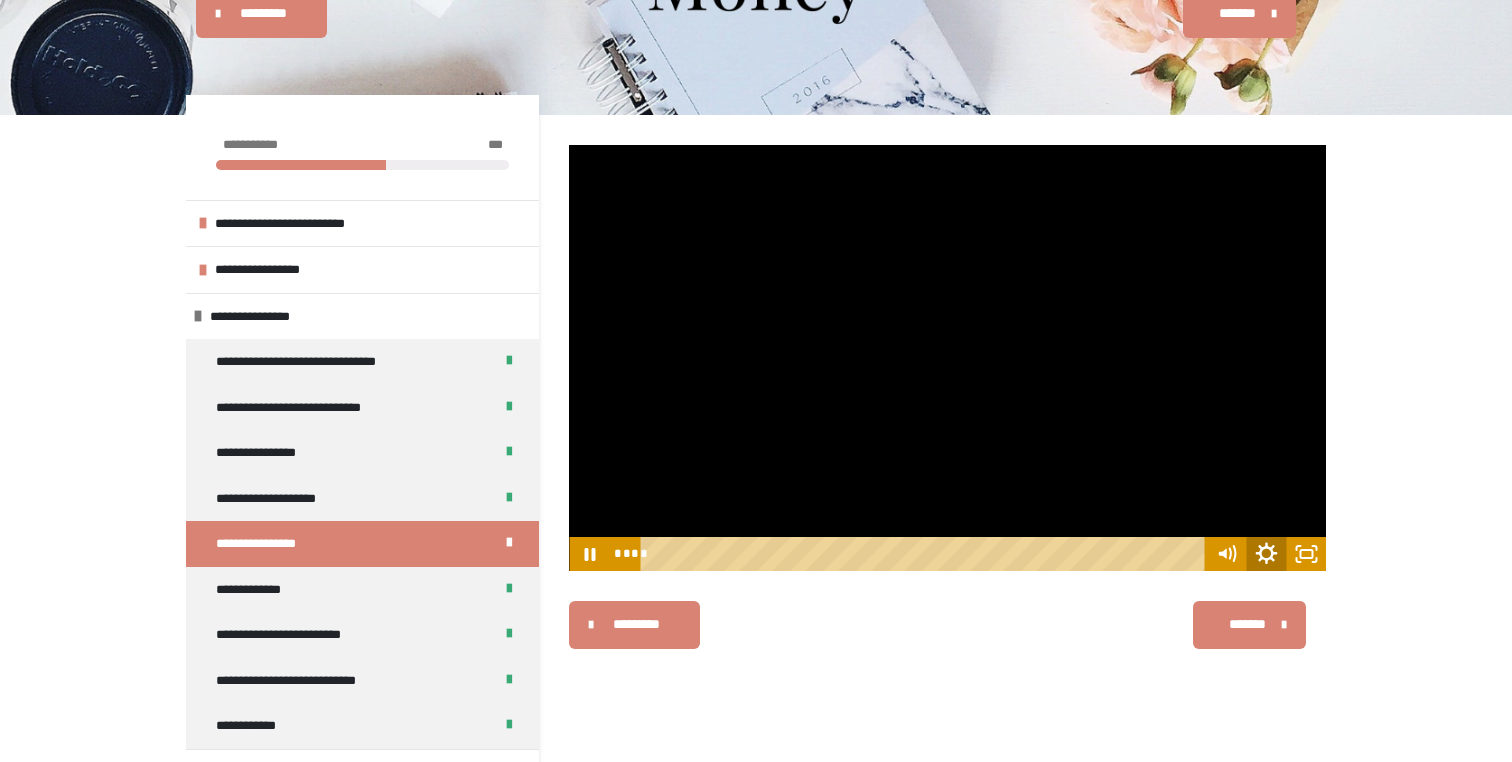 click 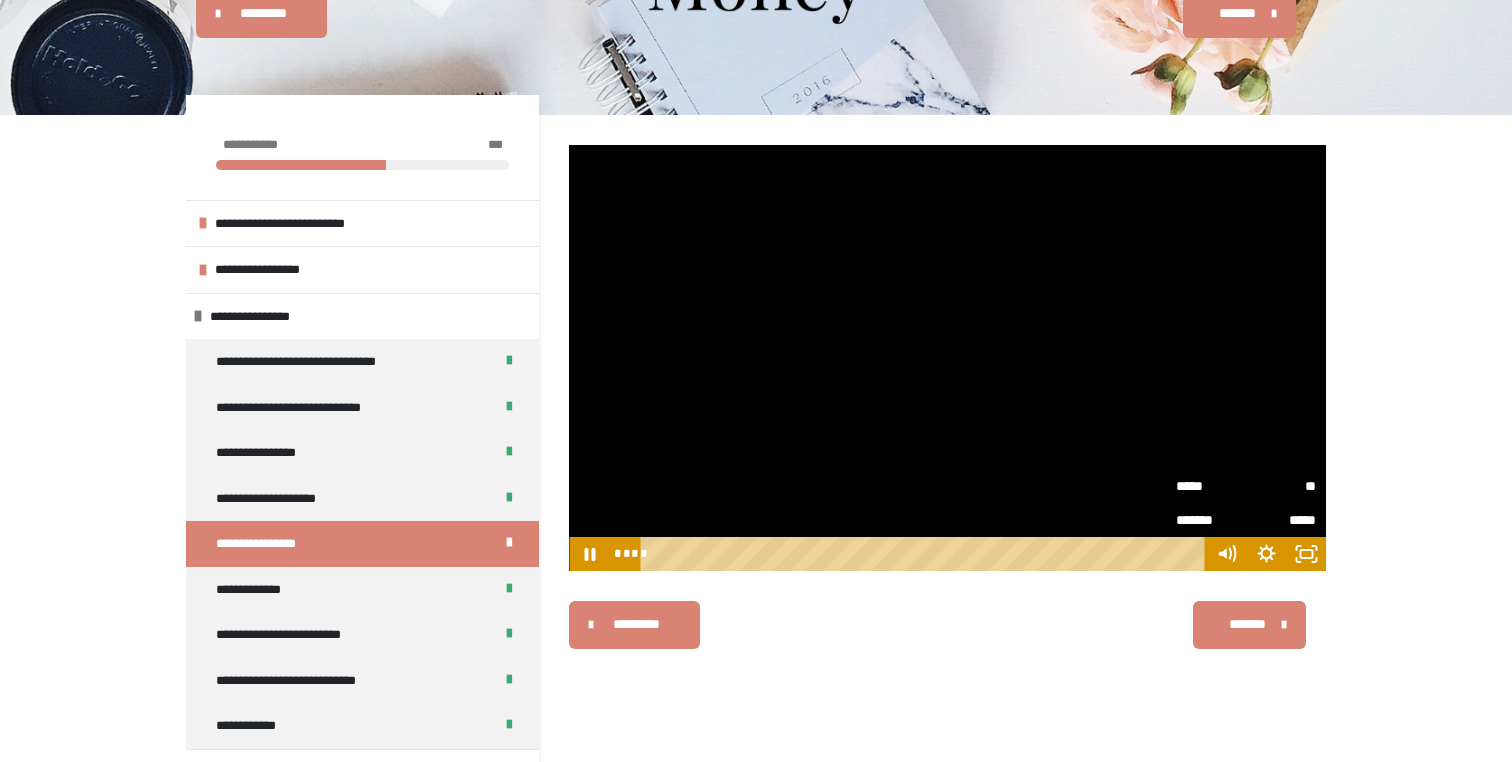 click on "*****" at bounding box center (1211, 486) 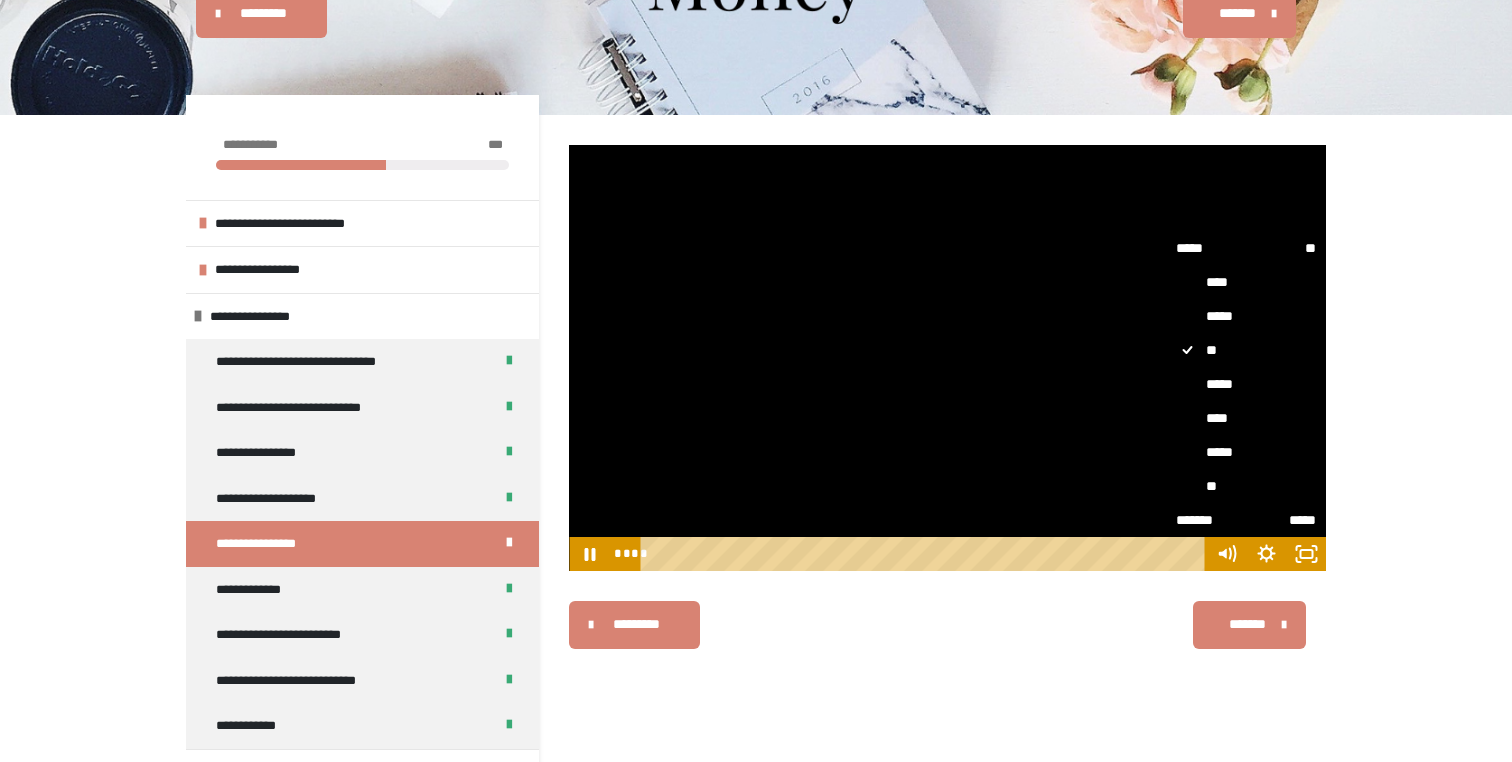 click on "**" at bounding box center (1246, 486) 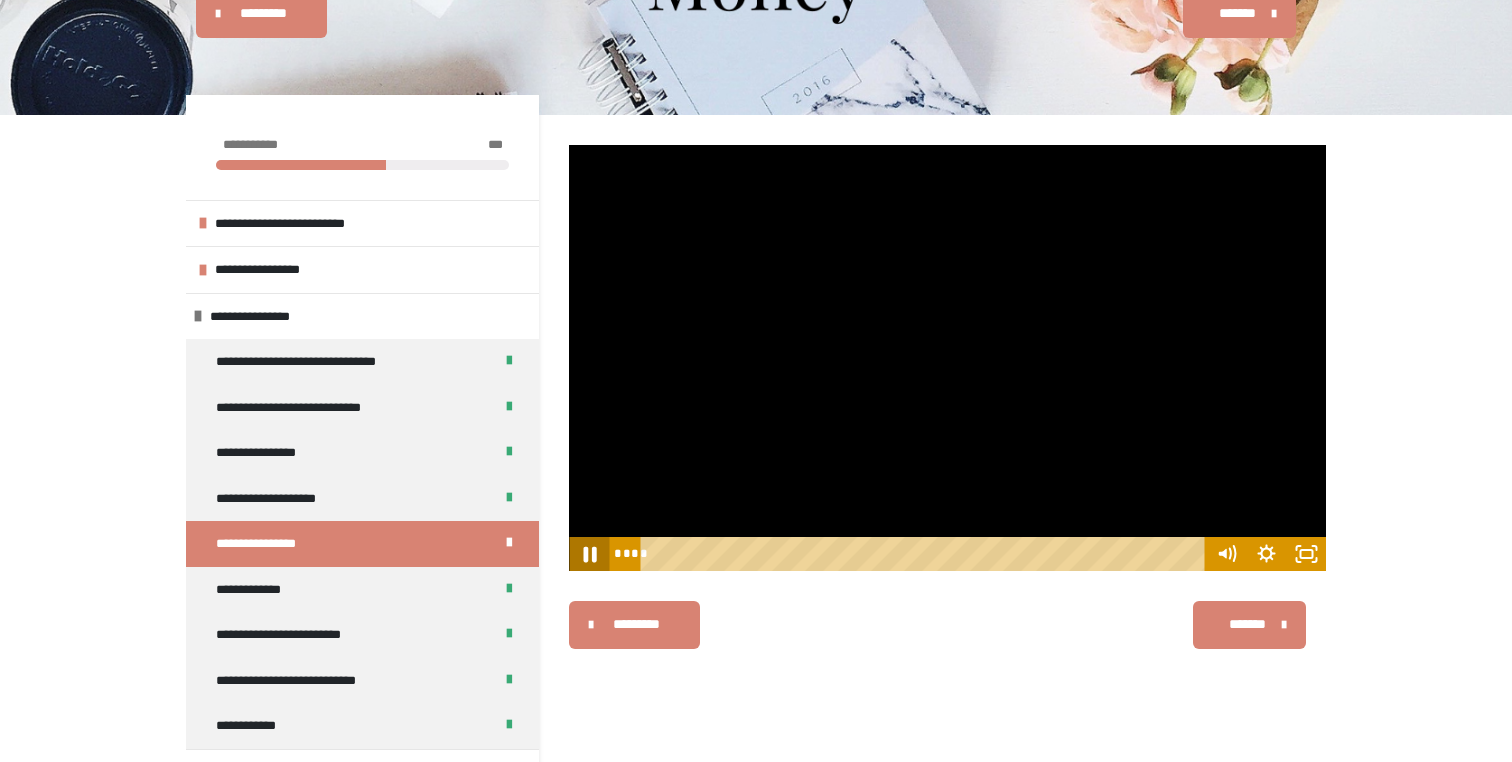 click 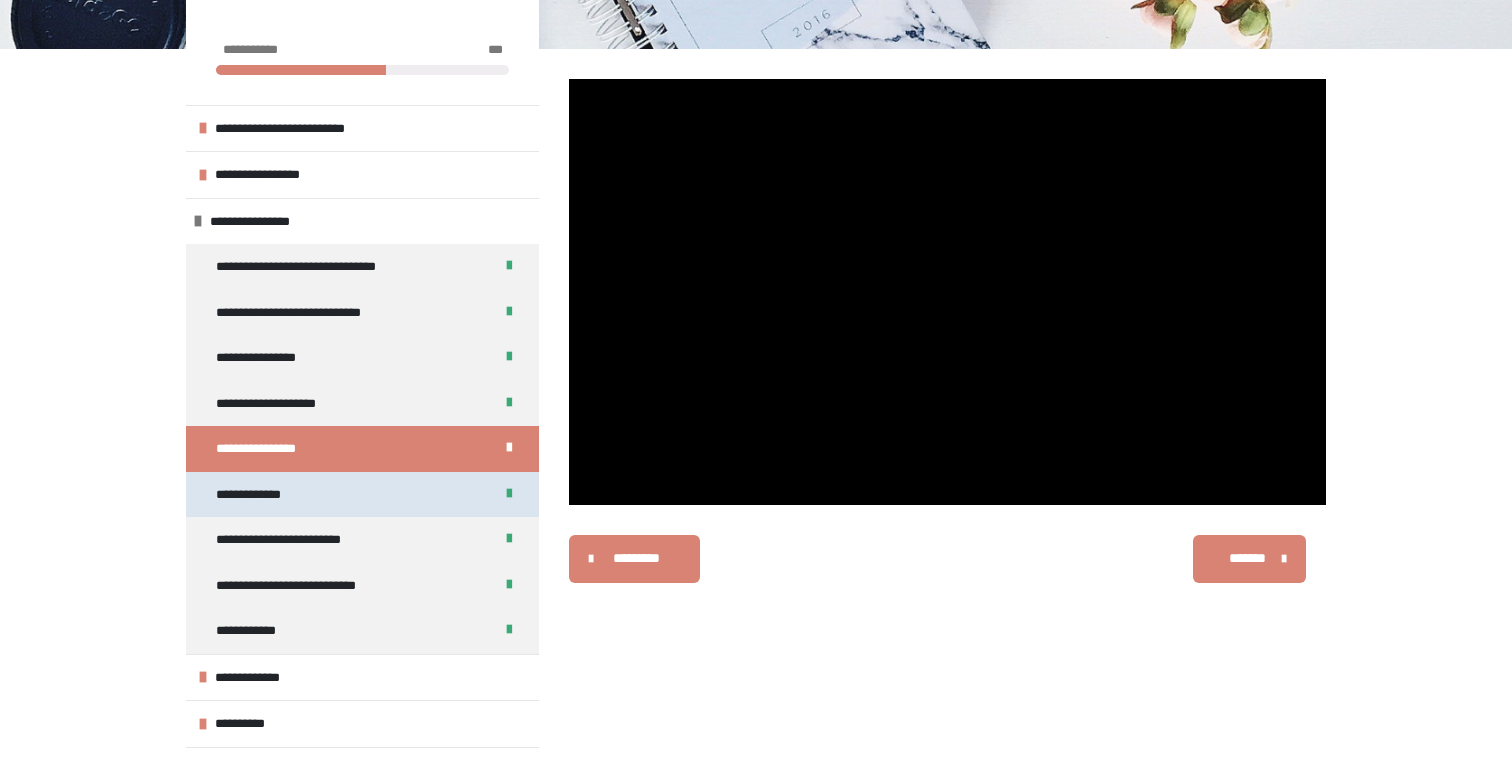 scroll, scrollTop: 340, scrollLeft: 0, axis: vertical 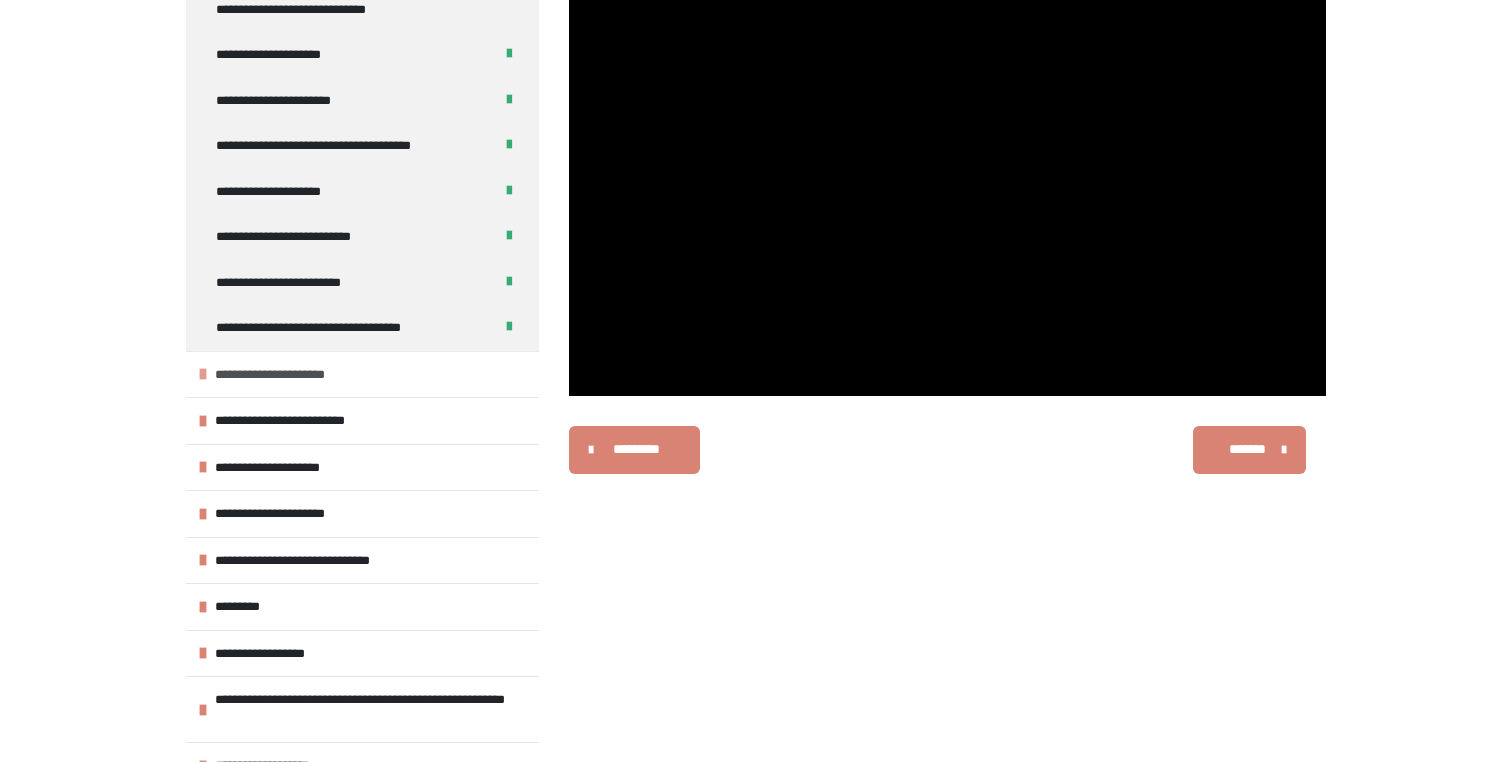 click at bounding box center [203, 374] 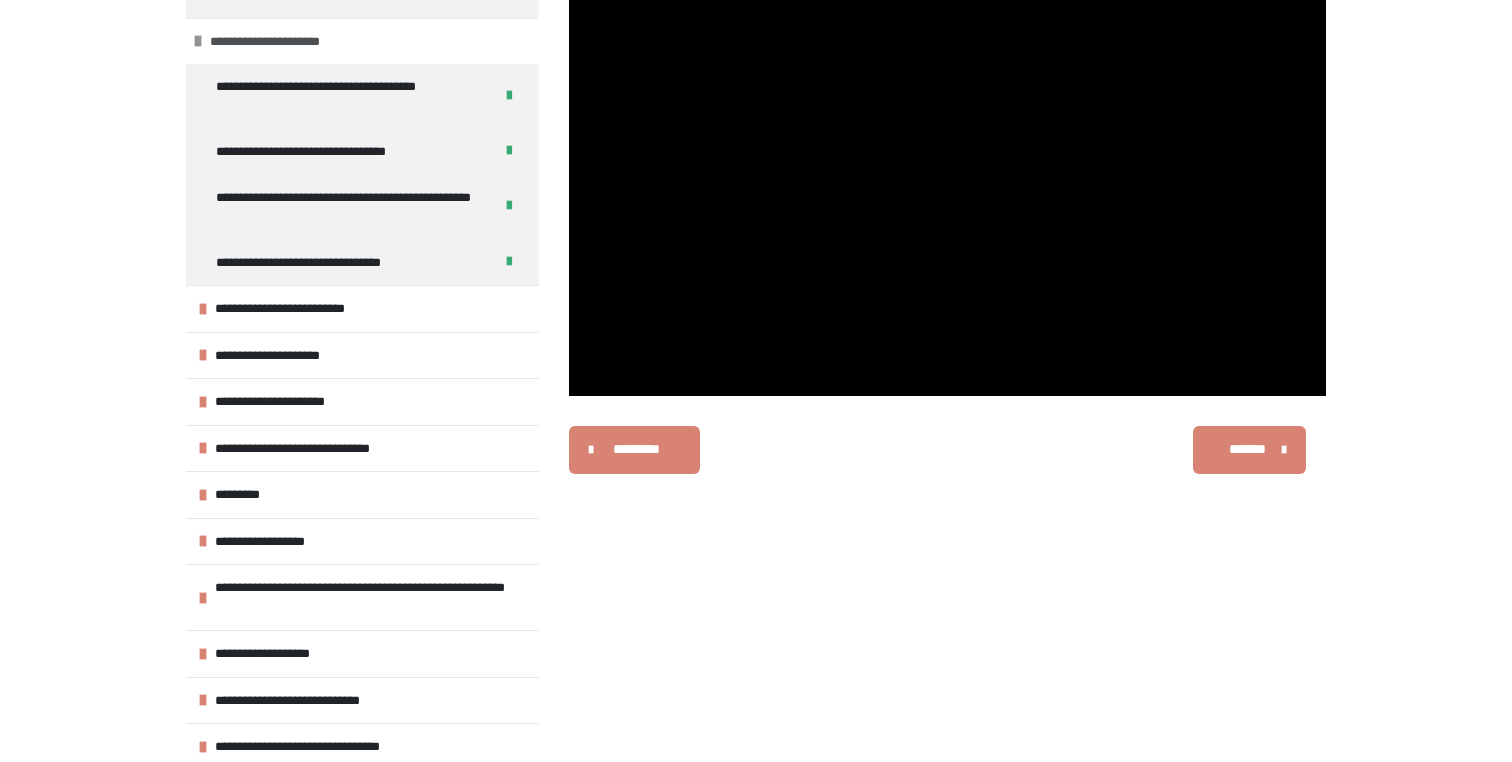 scroll, scrollTop: 1187, scrollLeft: 0, axis: vertical 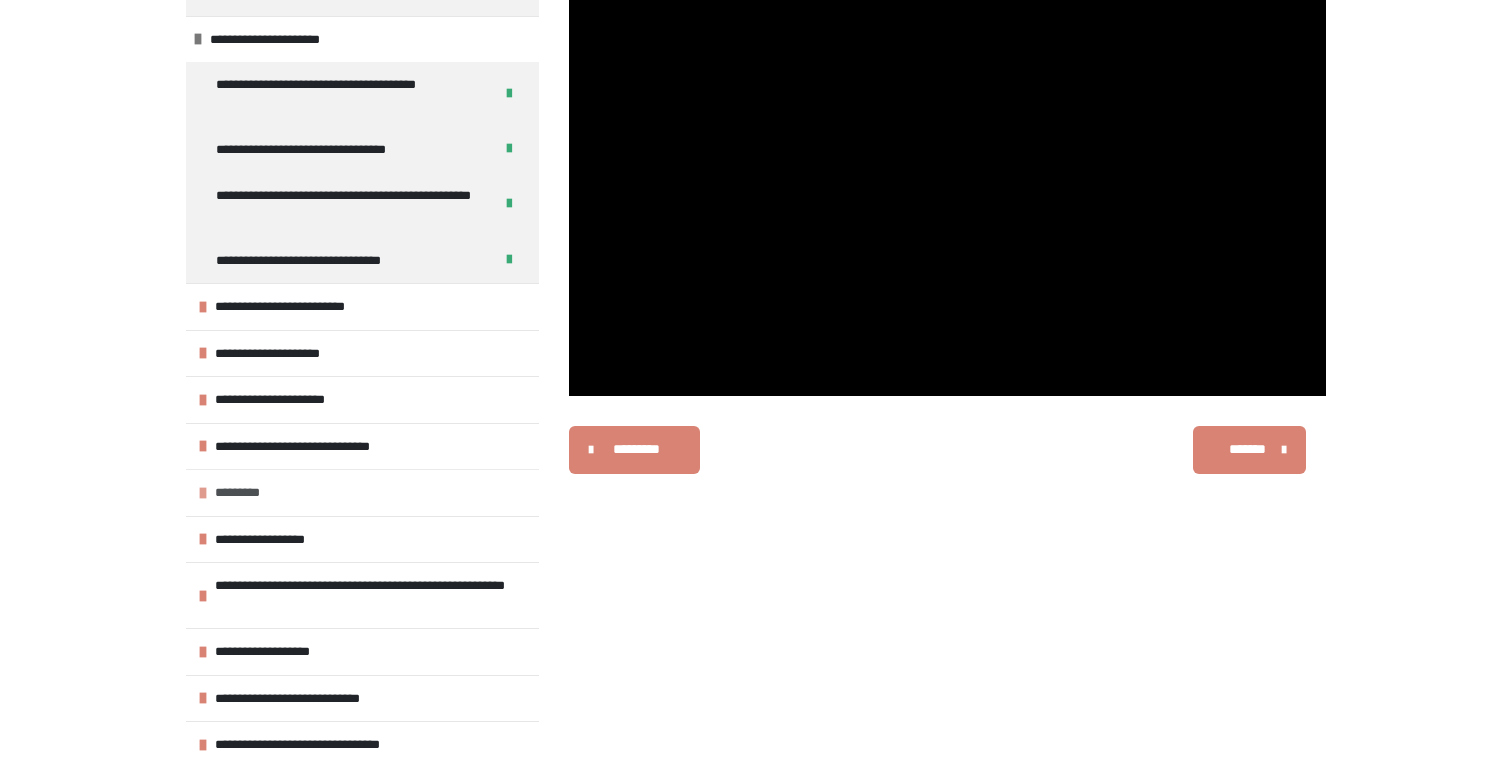 click at bounding box center [203, 493] 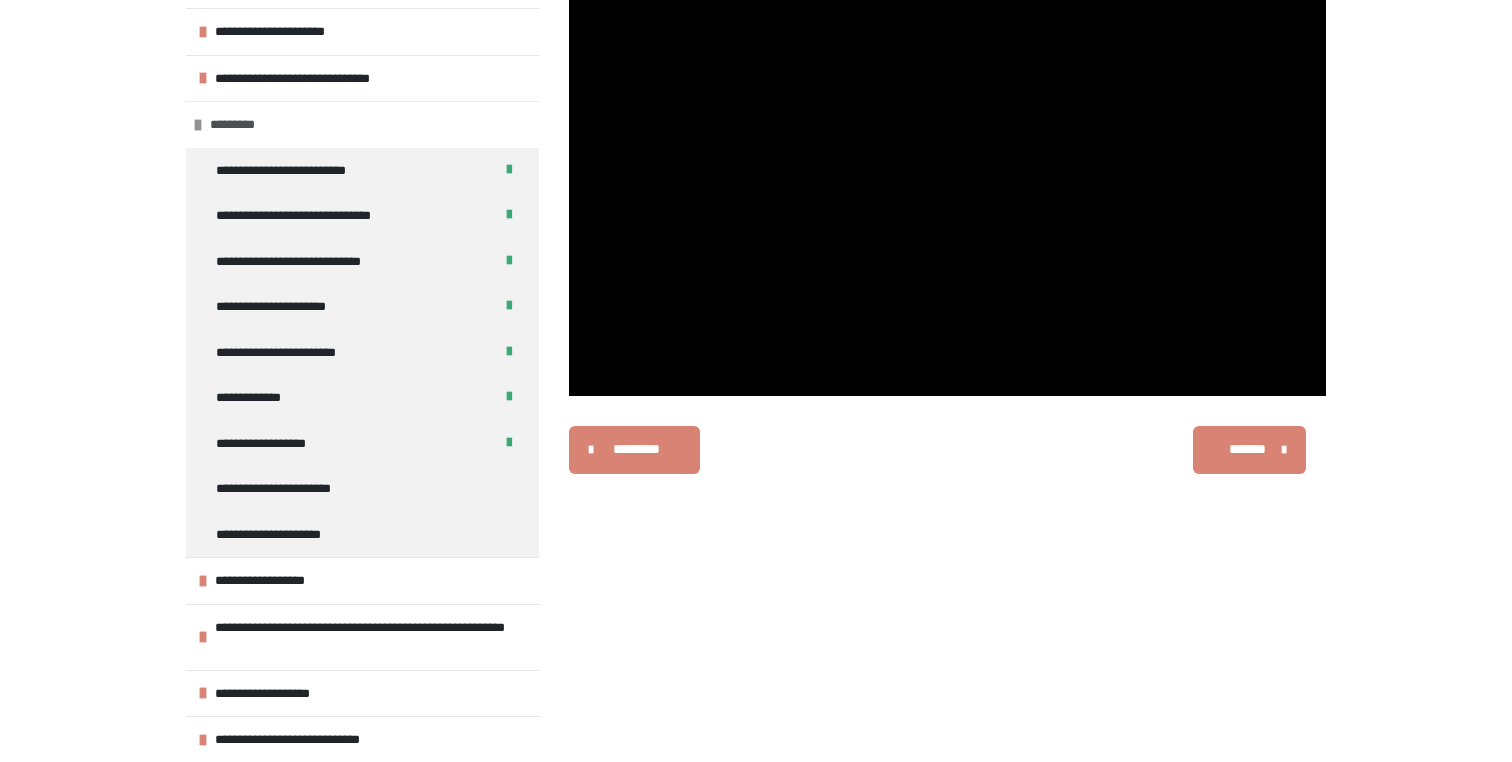 scroll, scrollTop: 1597, scrollLeft: 0, axis: vertical 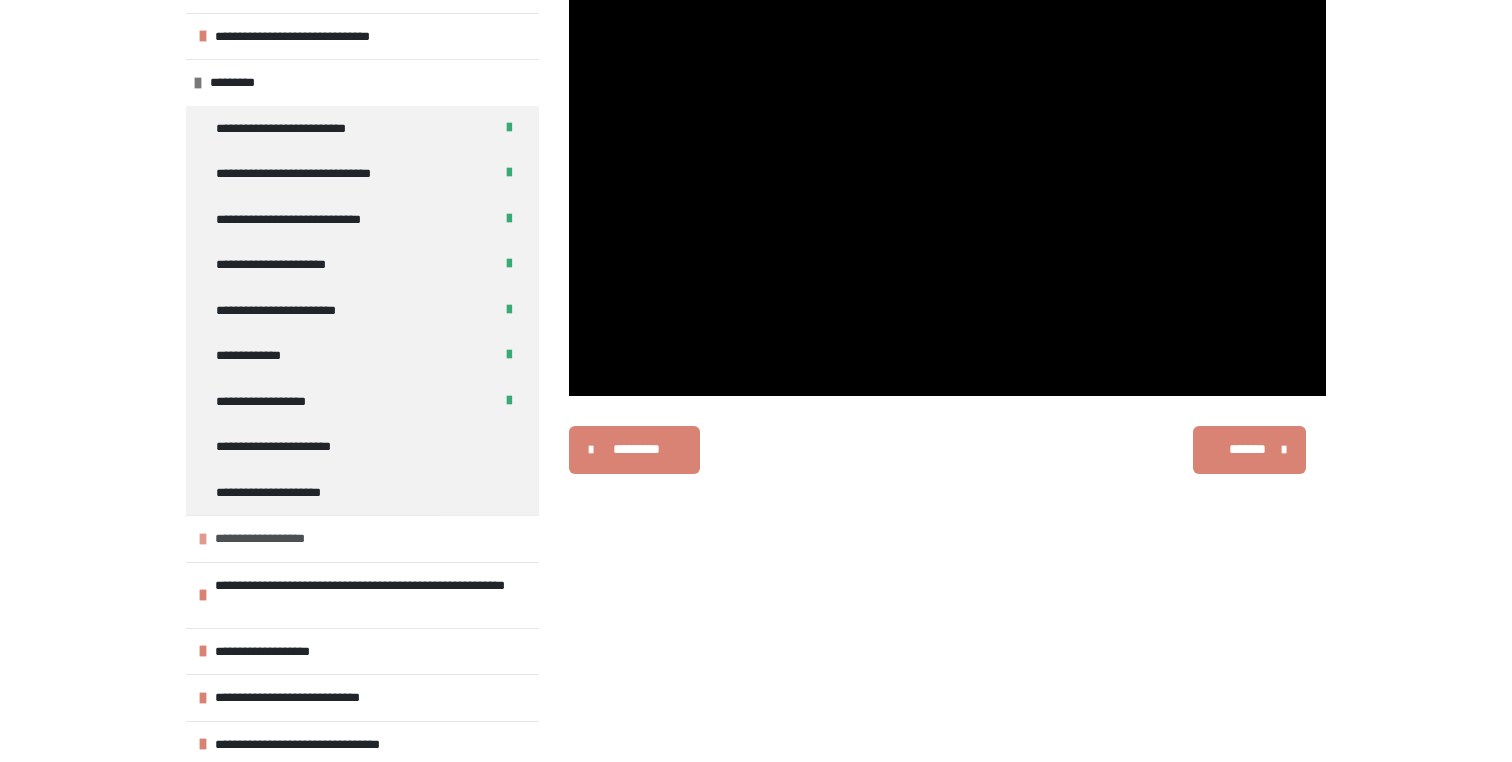 click on "**********" at bounding box center [282, 539] 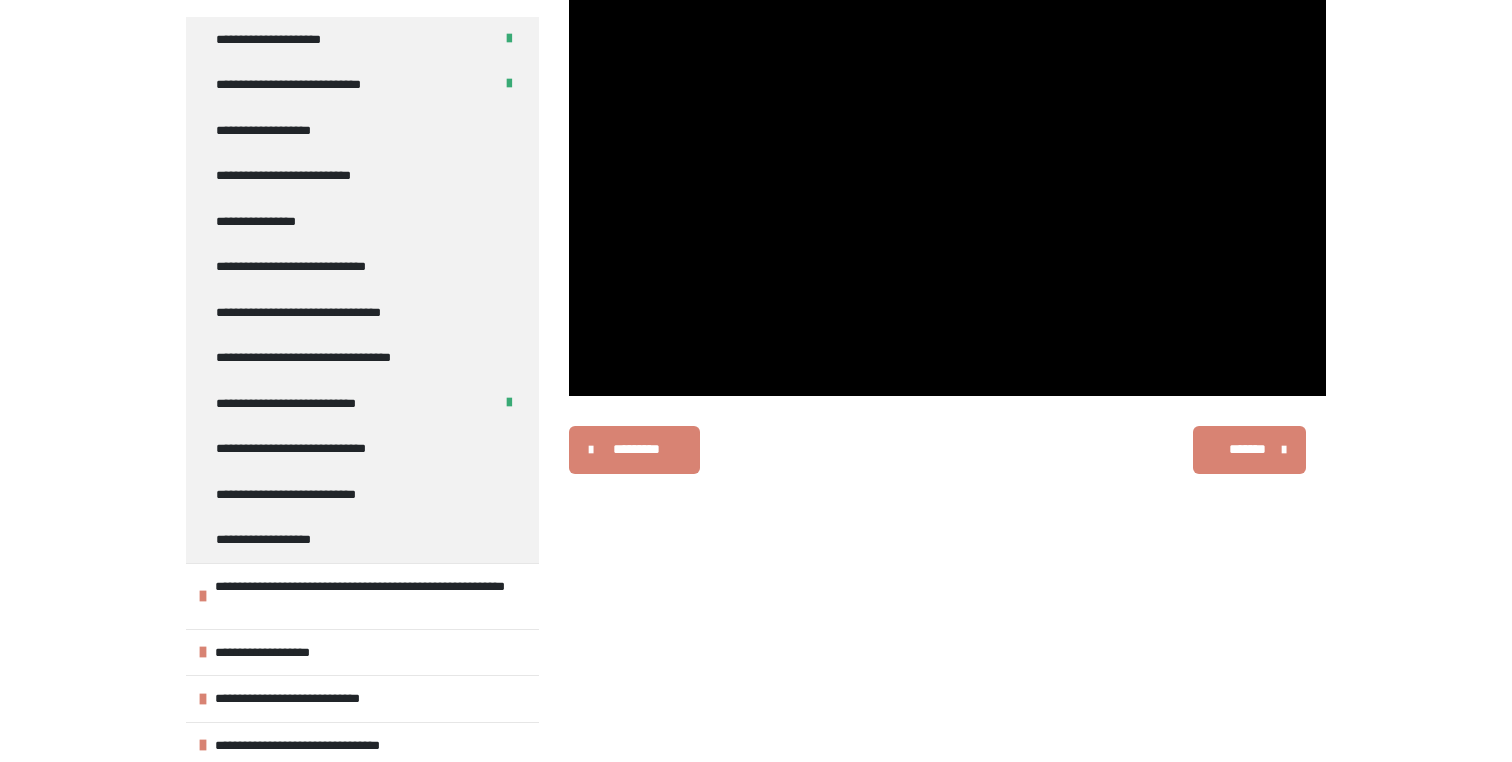 scroll, scrollTop: 2143, scrollLeft: 0, axis: vertical 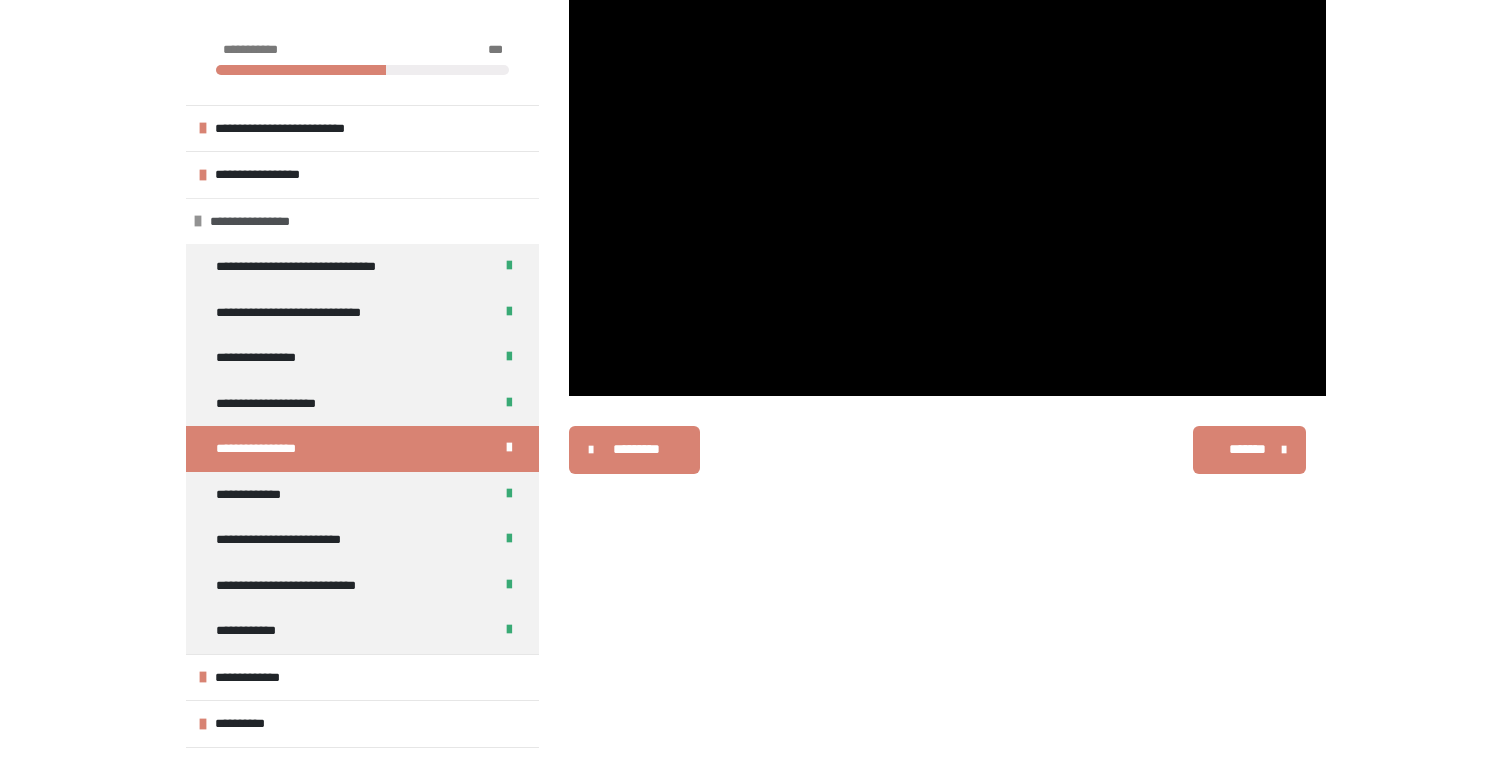 click on "**********" at bounding box center [362, 221] 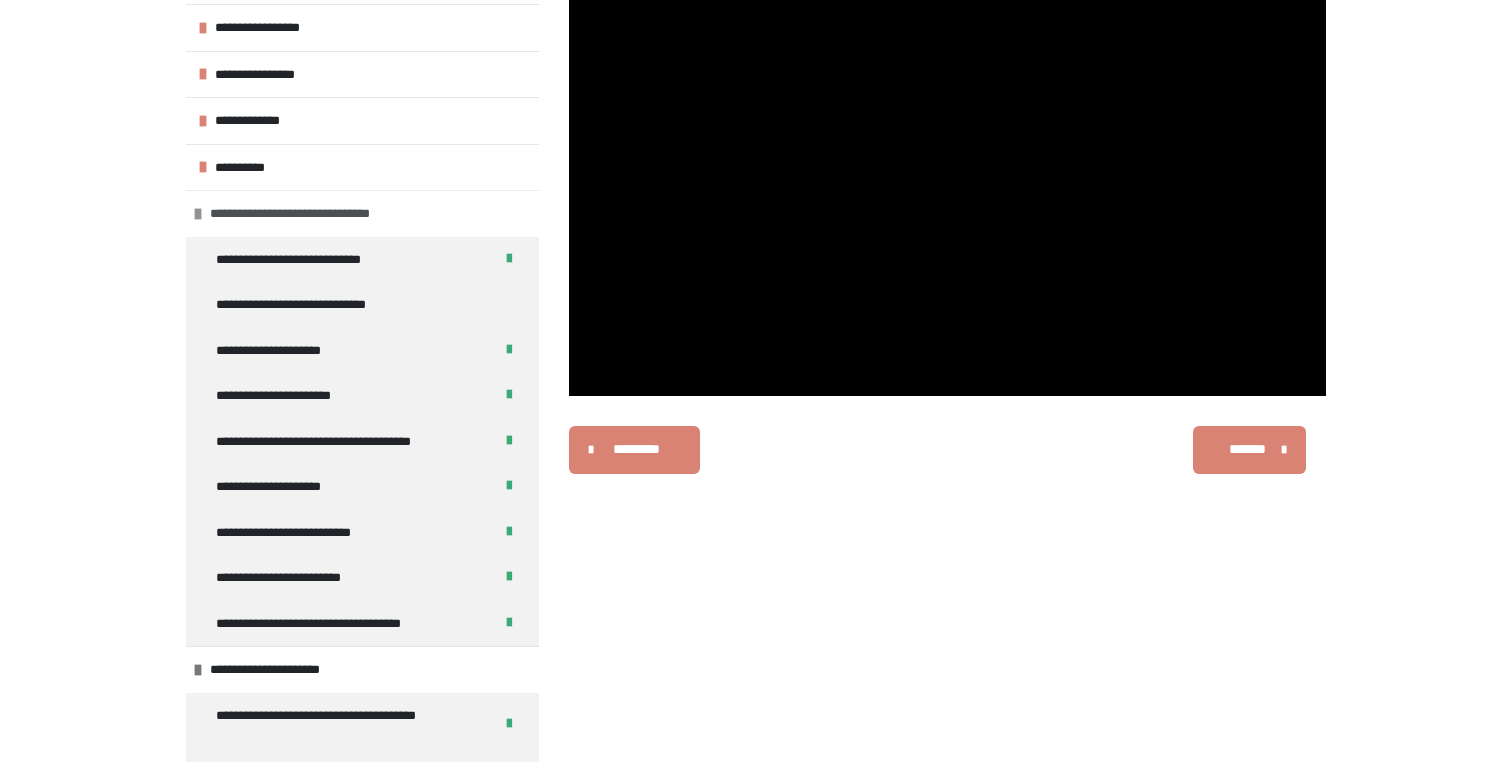 scroll, scrollTop: 146, scrollLeft: 0, axis: vertical 